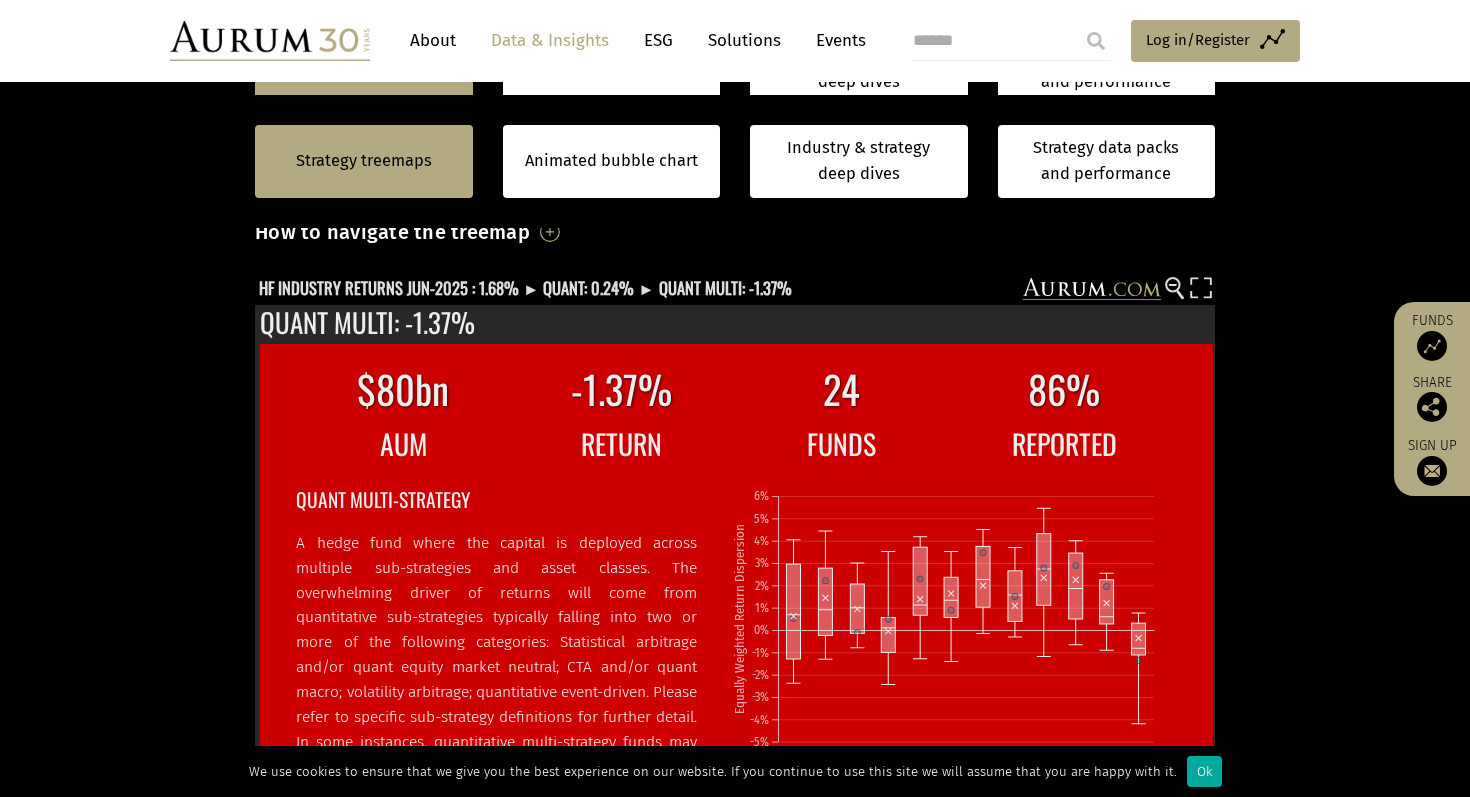 scroll, scrollTop: 559, scrollLeft: 0, axis: vertical 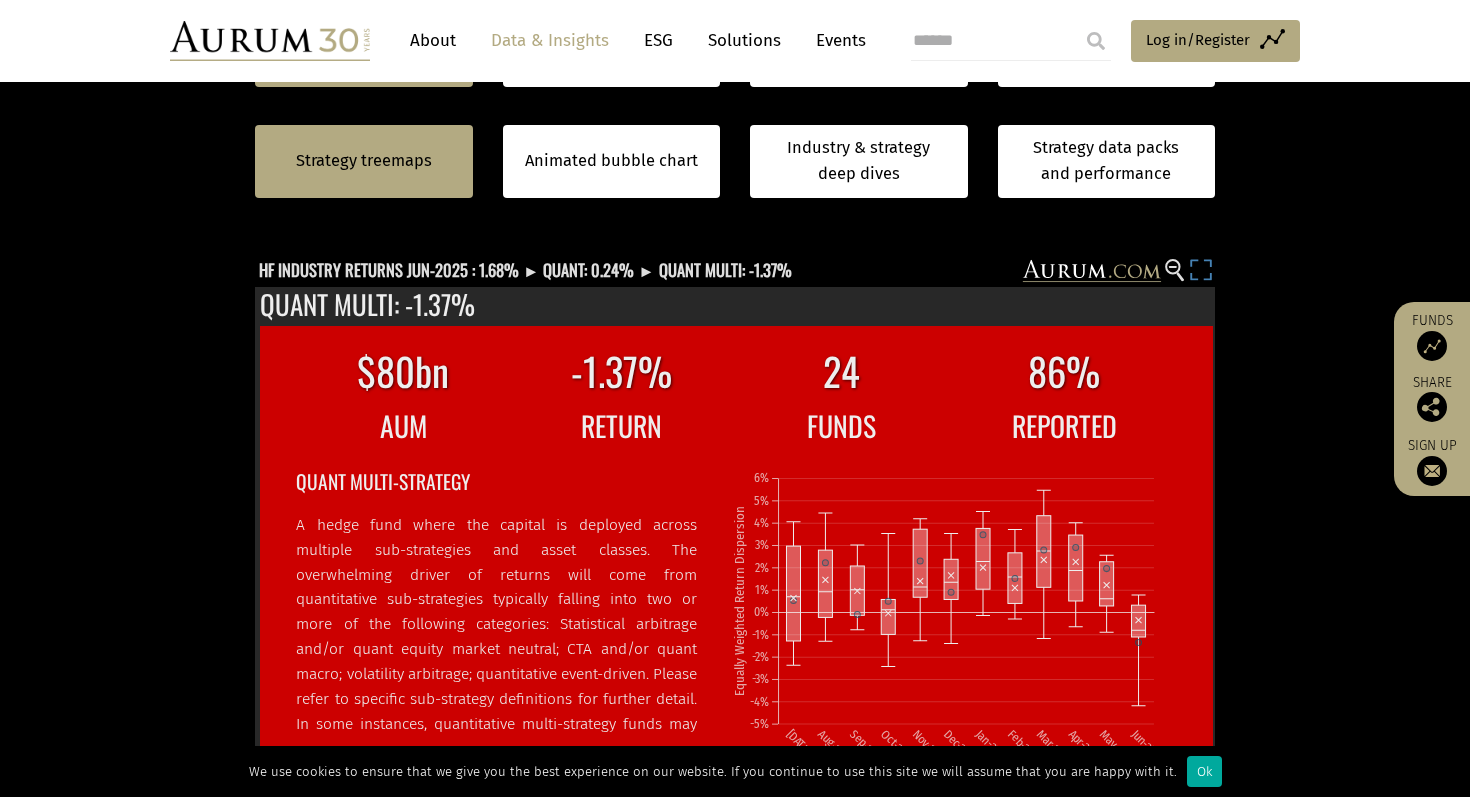click 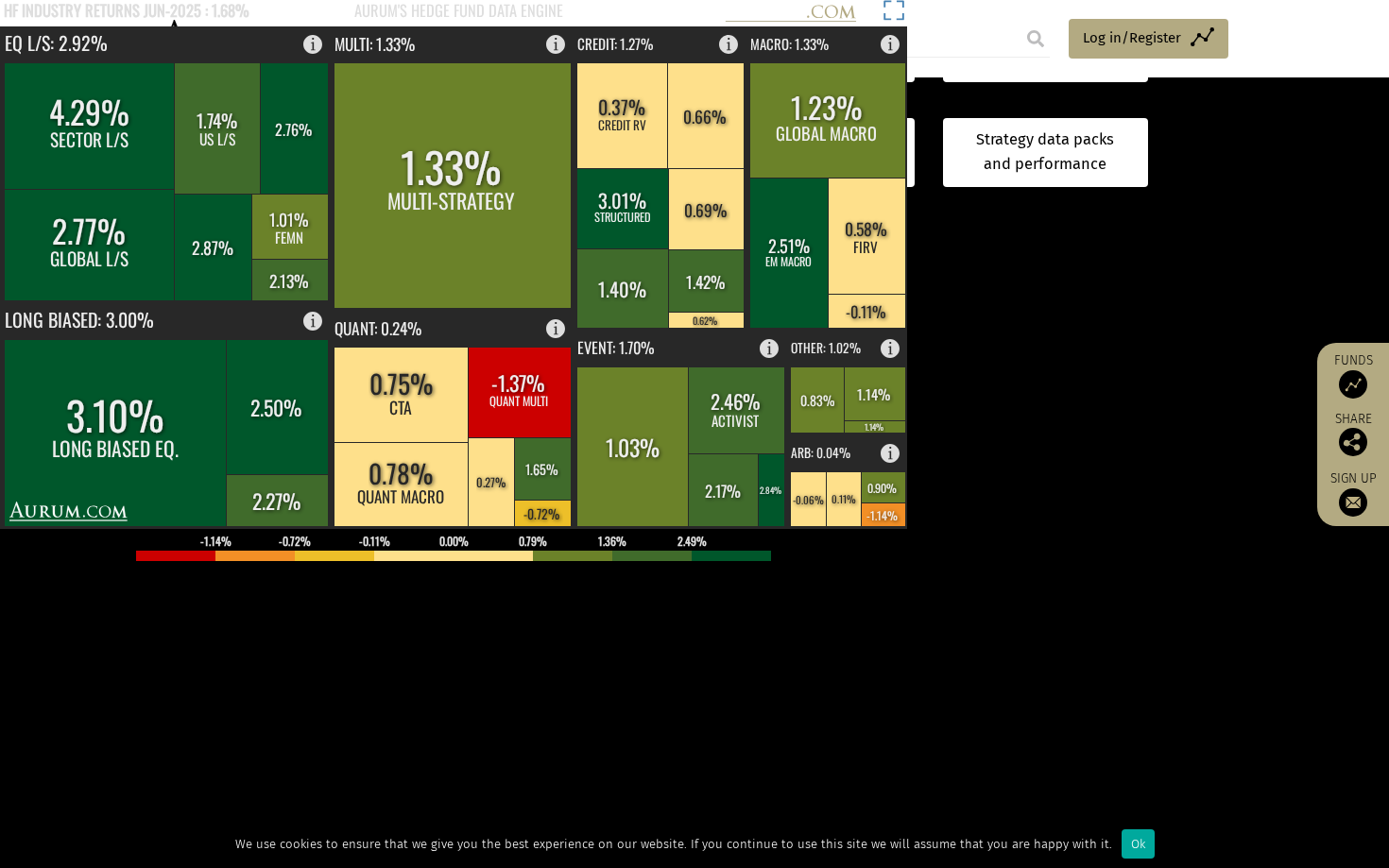 click 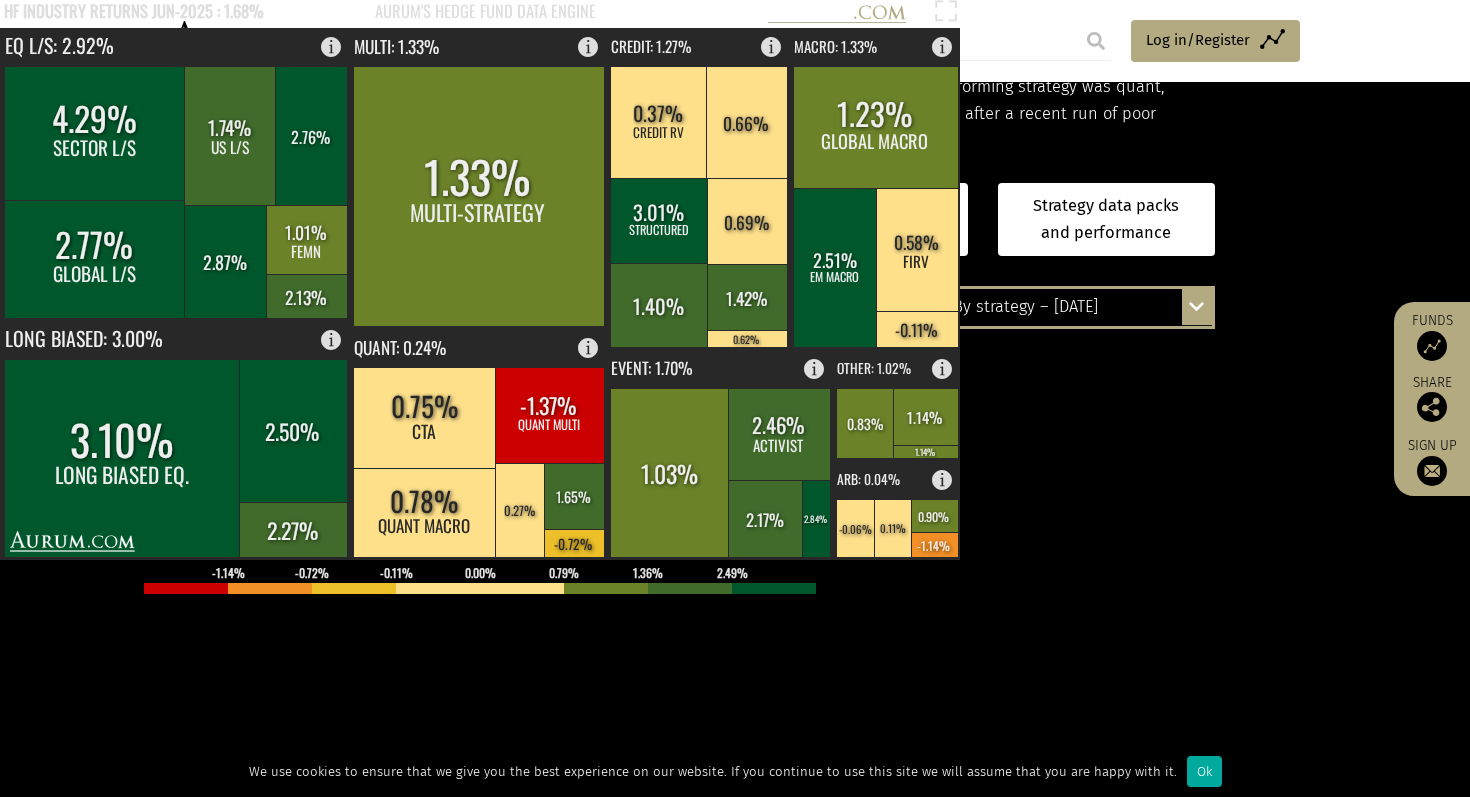 scroll, scrollTop: 325, scrollLeft: 0, axis: vertical 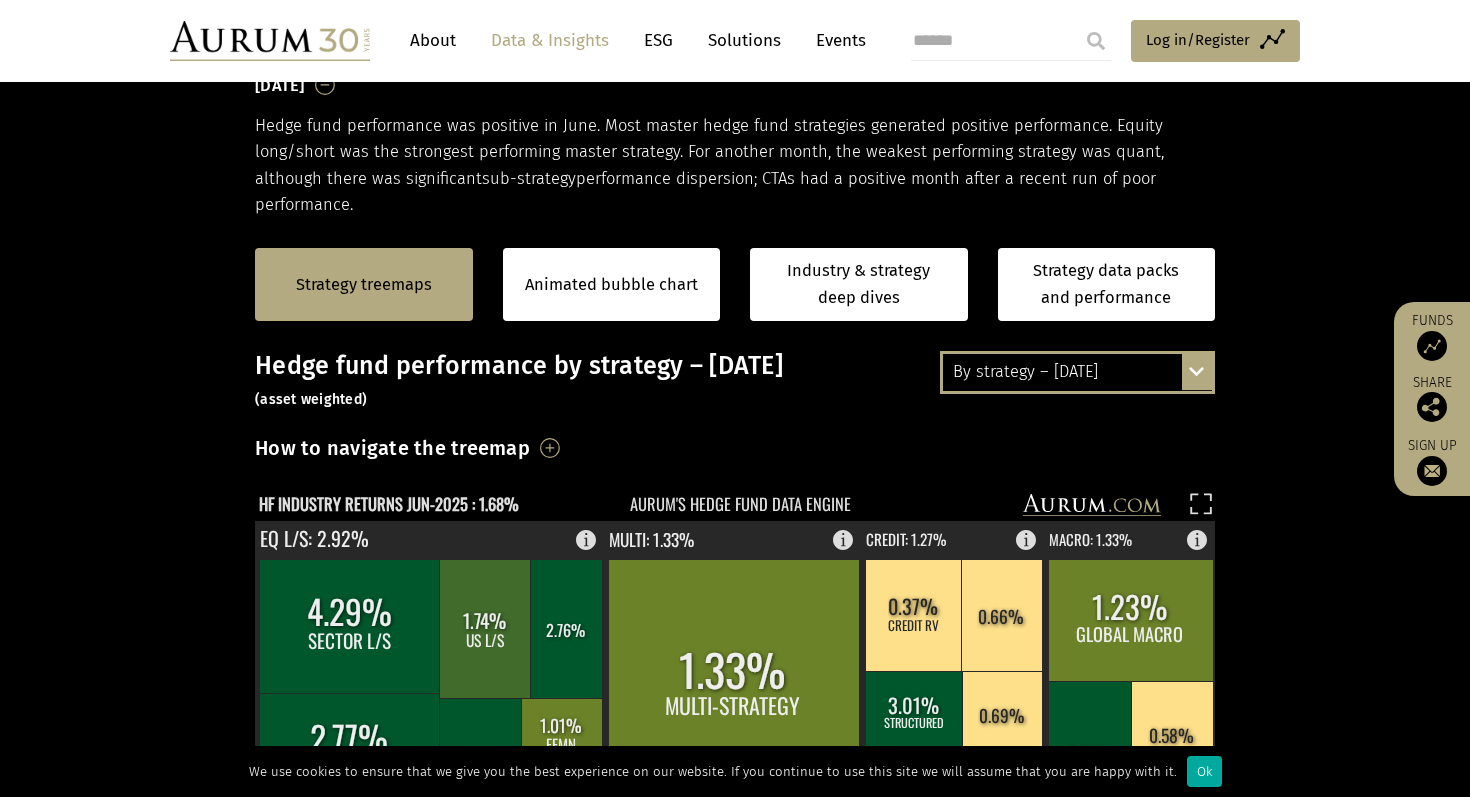 click on "By strategy – June 2025
By strategy – June 2025
By strategy – year to date
2016 – June 2025" at bounding box center [1077, 372] 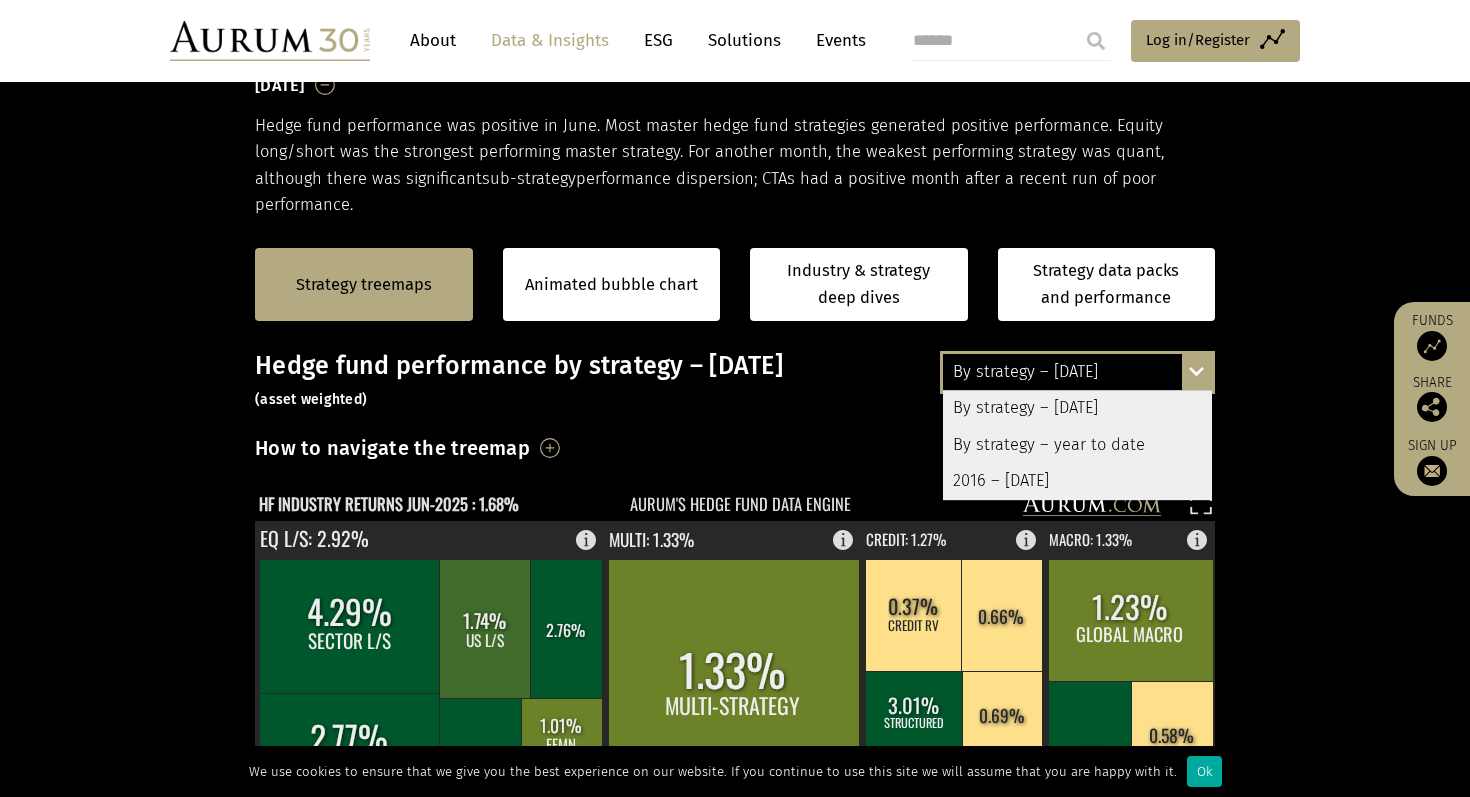 click on "By strategy – year to date" at bounding box center (1077, 445) 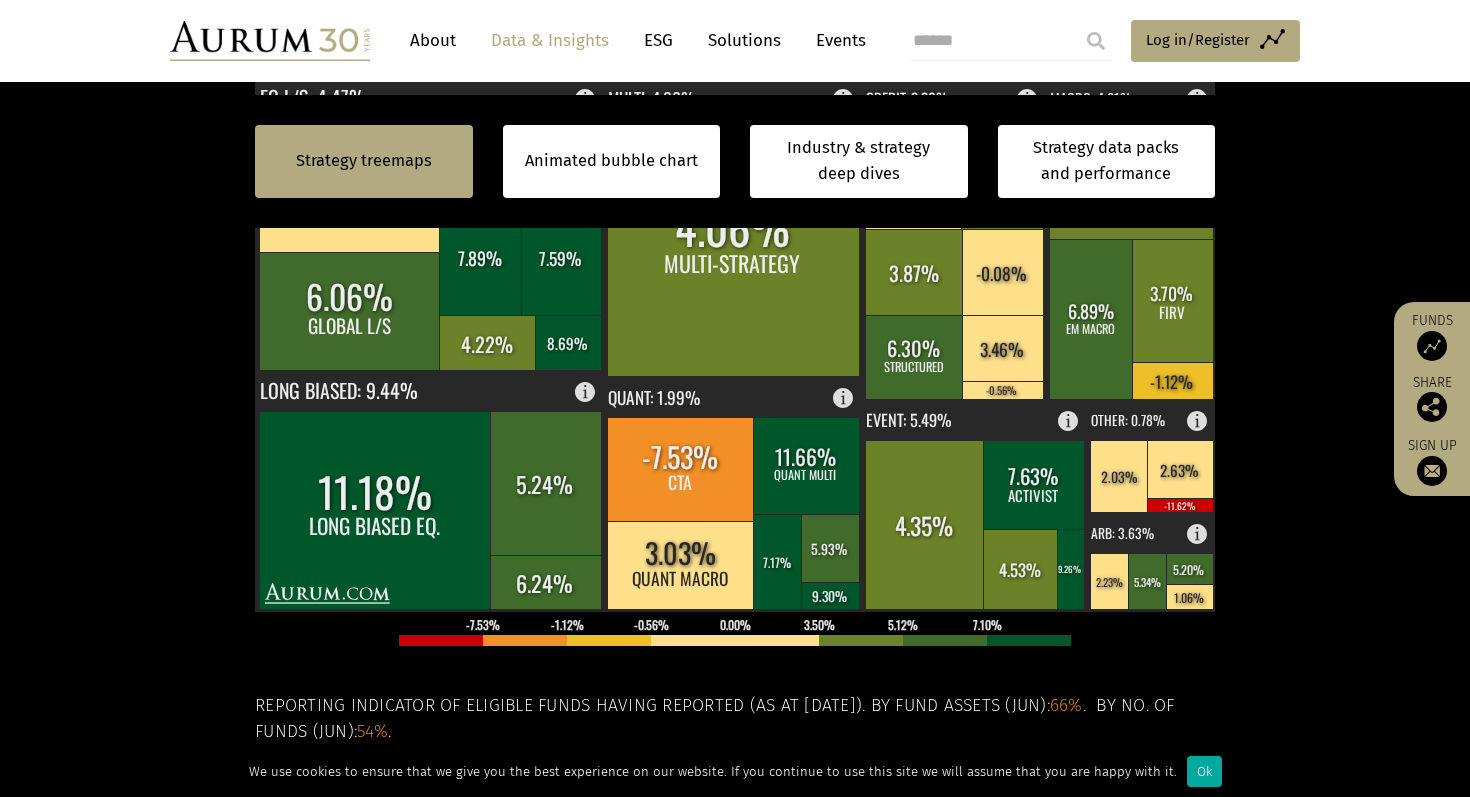 scroll, scrollTop: 767, scrollLeft: 0, axis: vertical 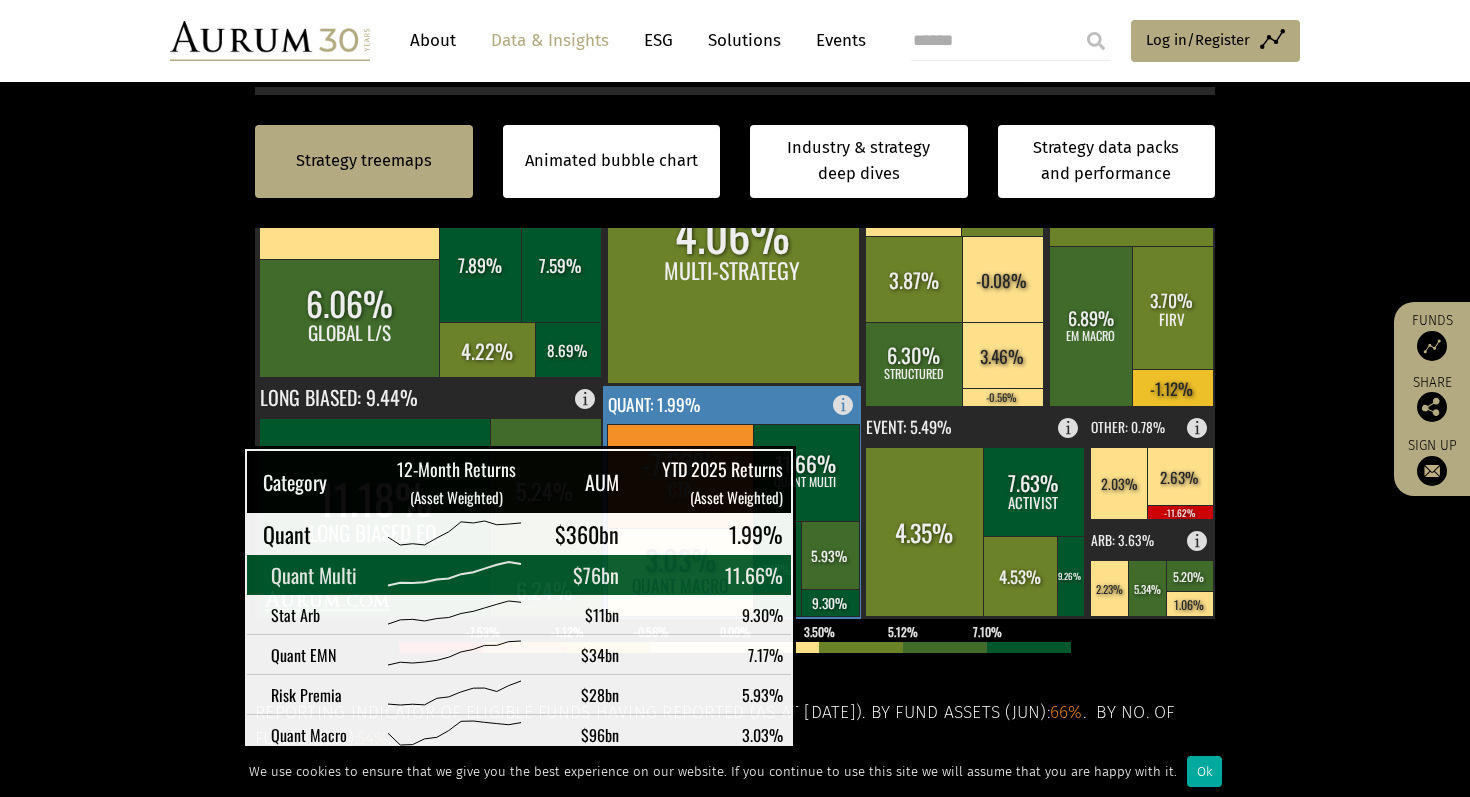 click 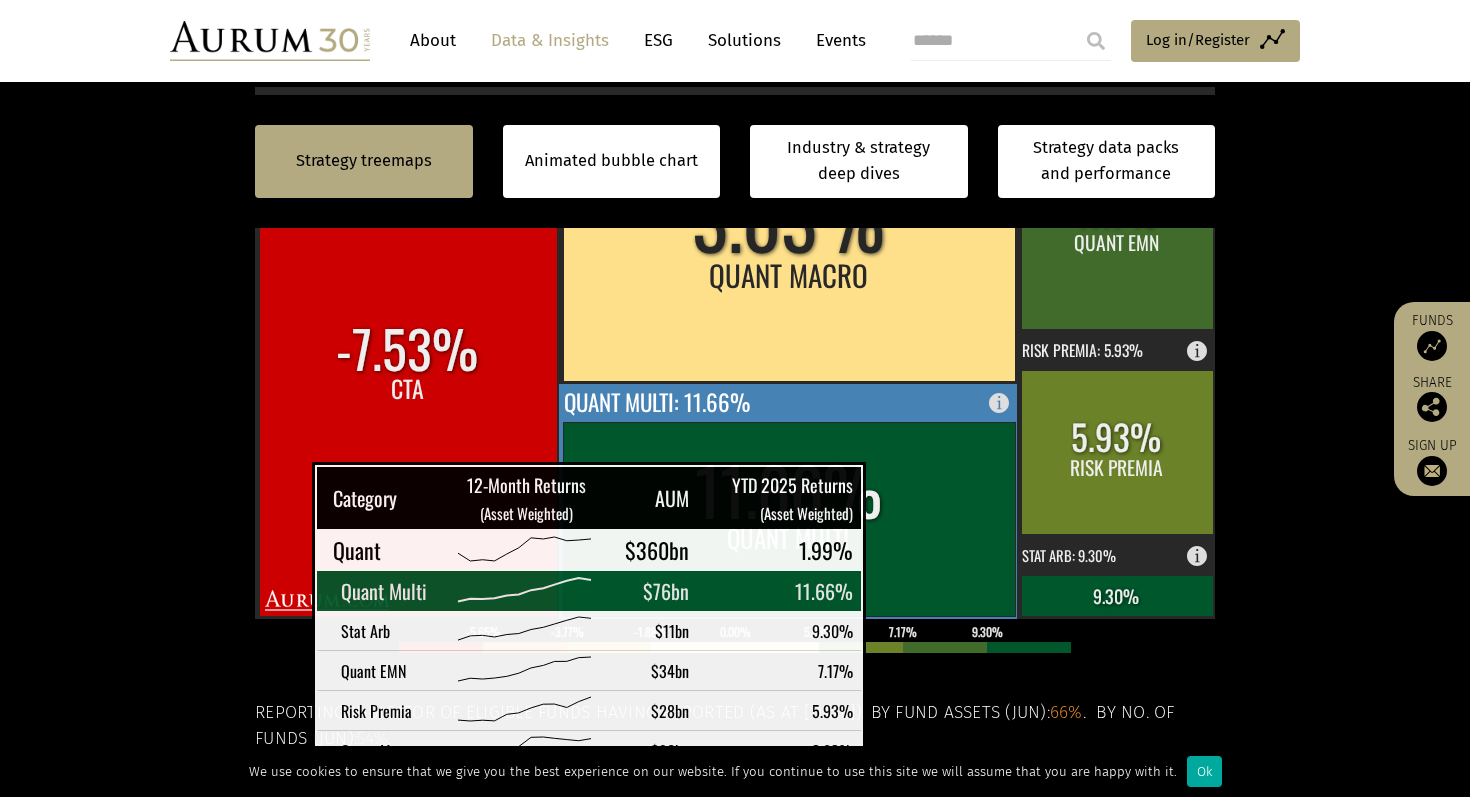 click 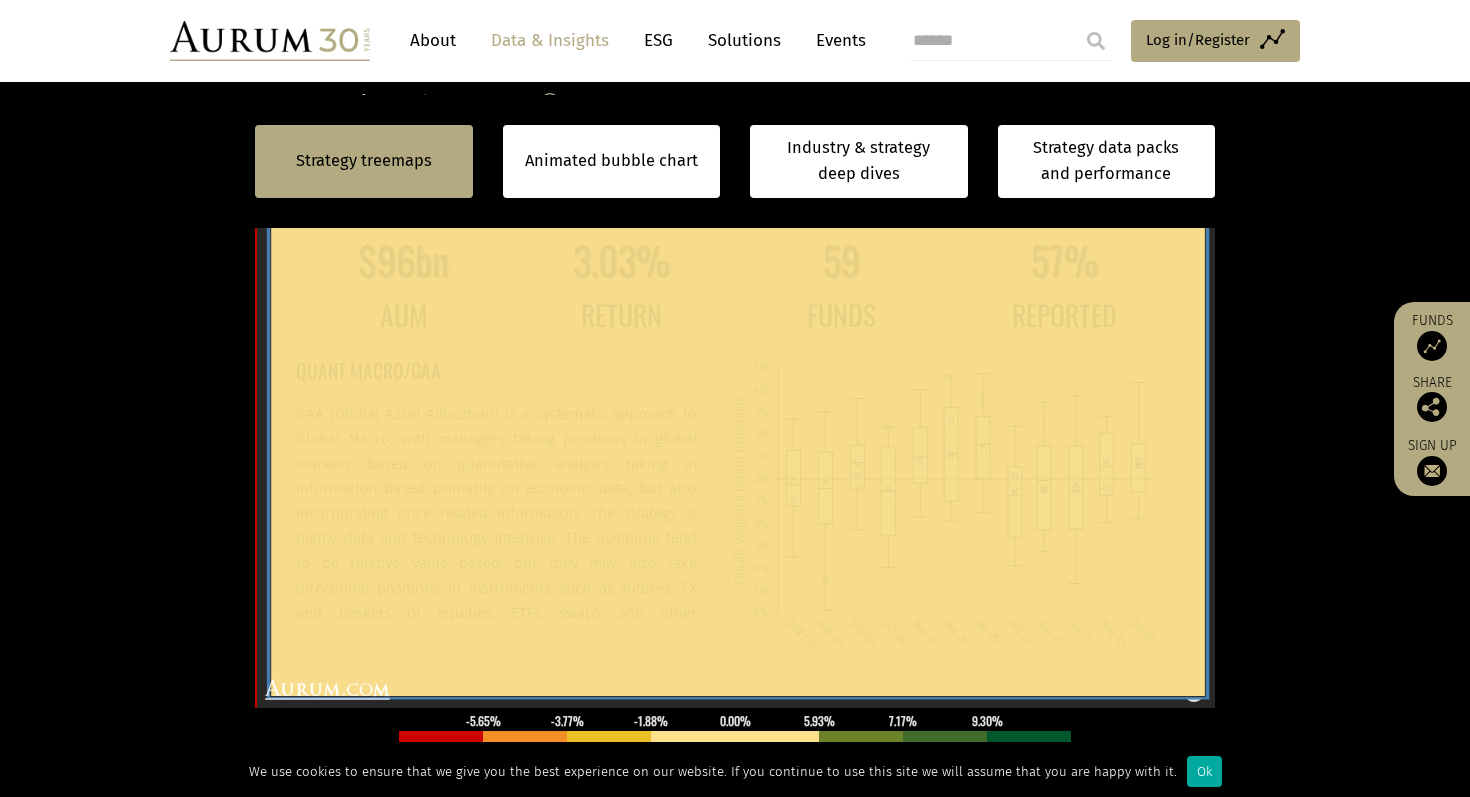 scroll, scrollTop: 674, scrollLeft: 0, axis: vertical 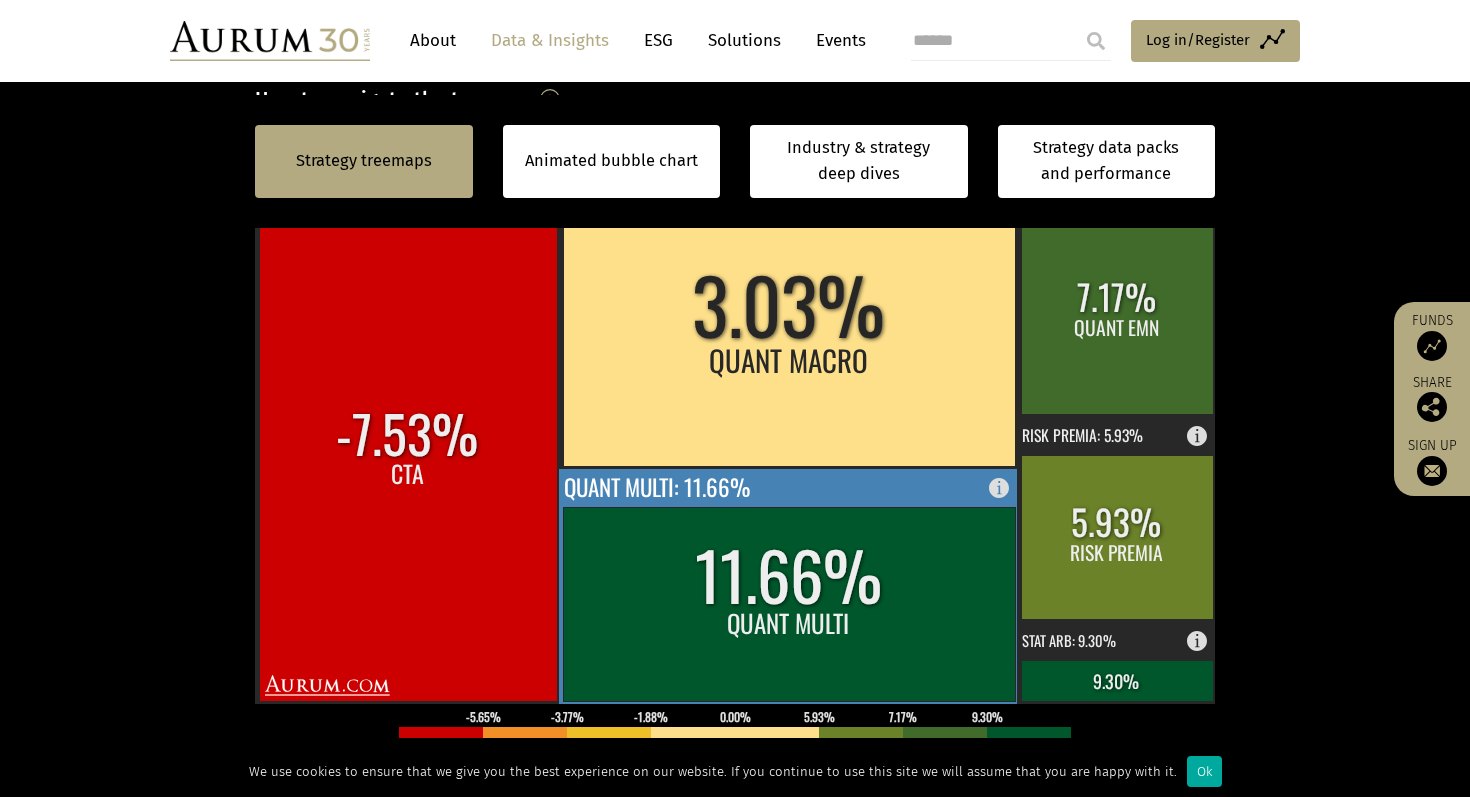 click 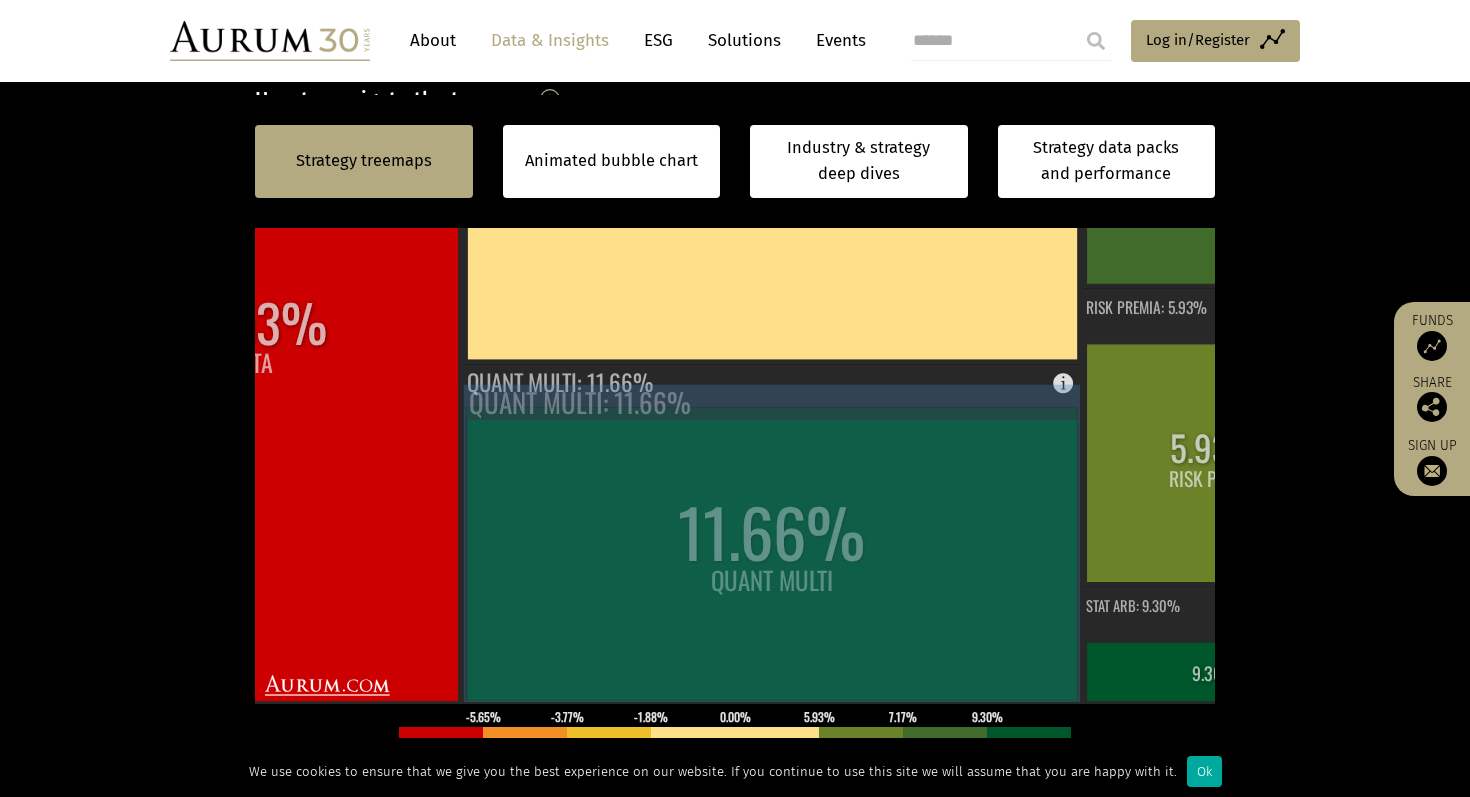 scroll, scrollTop: 115, scrollLeft: 0, axis: vertical 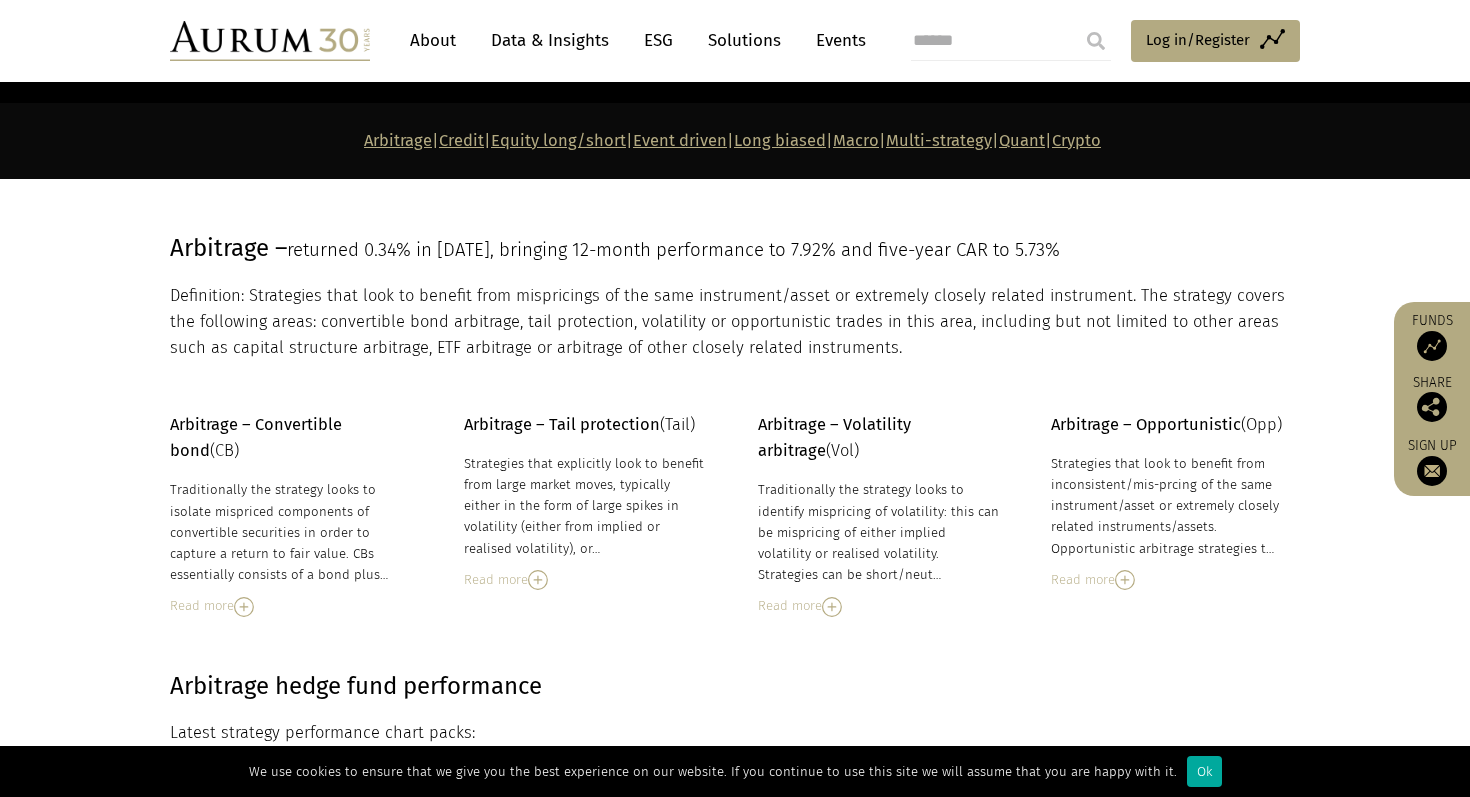 click at bounding box center [1125, 580] 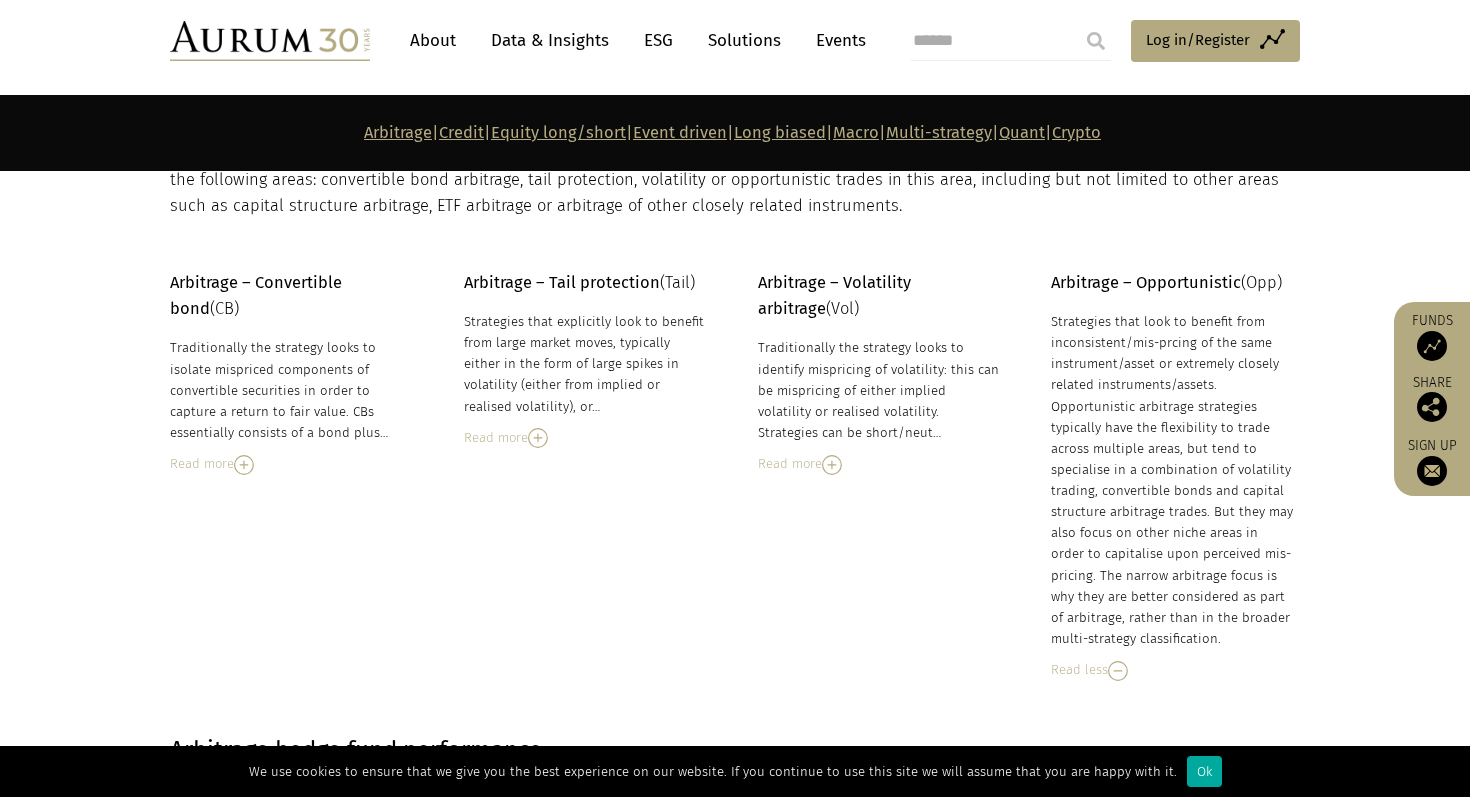 scroll, scrollTop: 390, scrollLeft: 0, axis: vertical 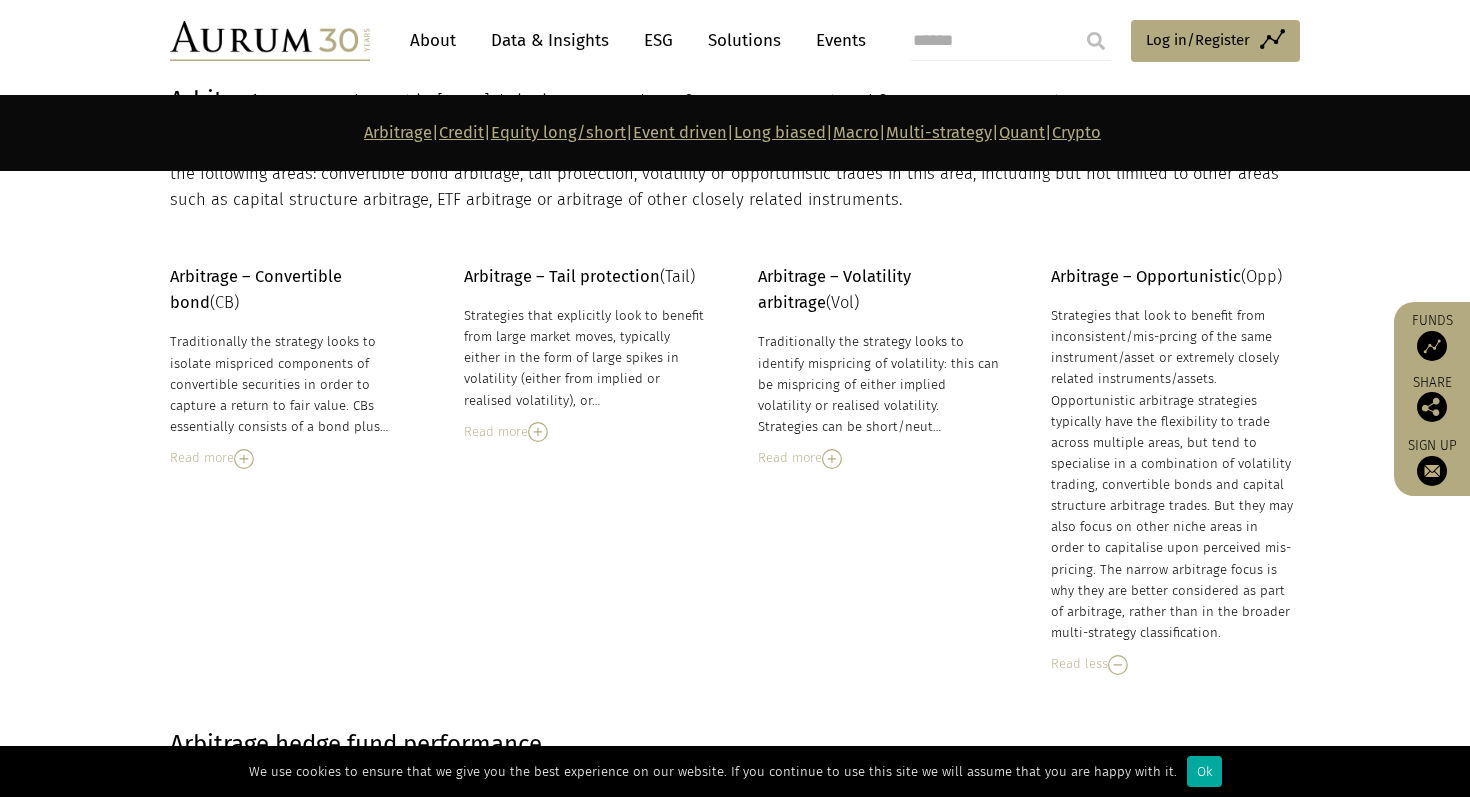 click at bounding box center (538, 432) 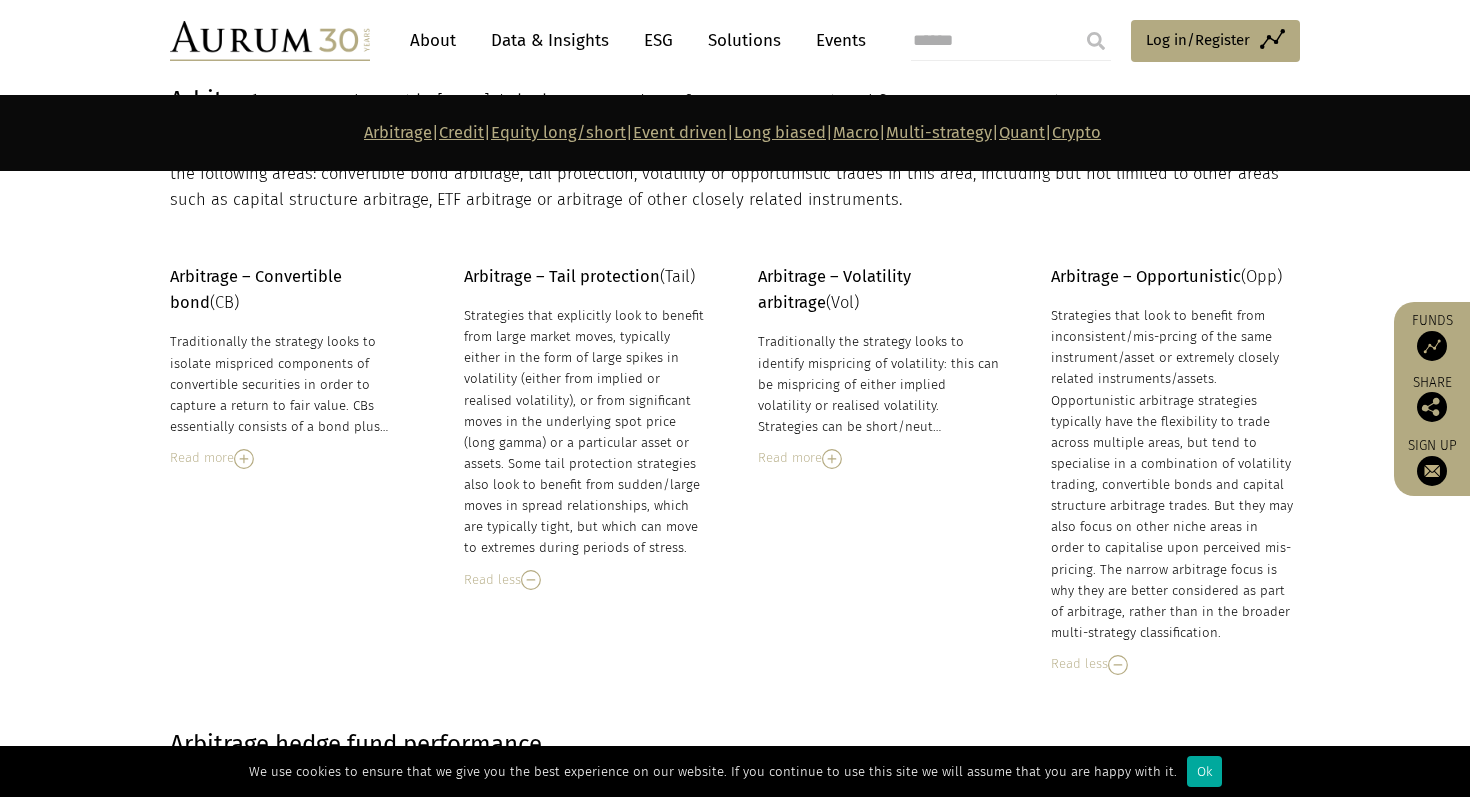 click at bounding box center (244, 459) 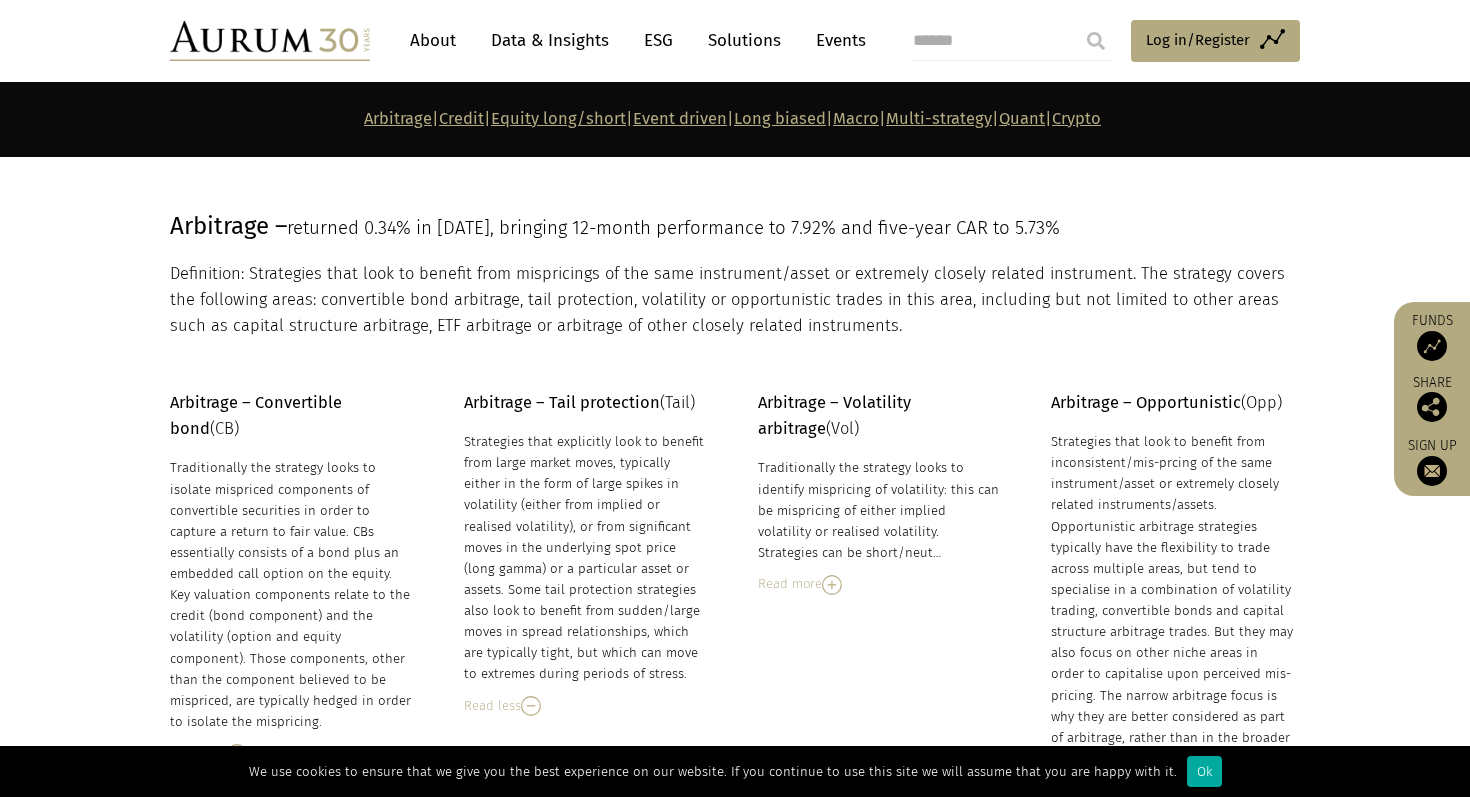 scroll, scrollTop: 265, scrollLeft: 0, axis: vertical 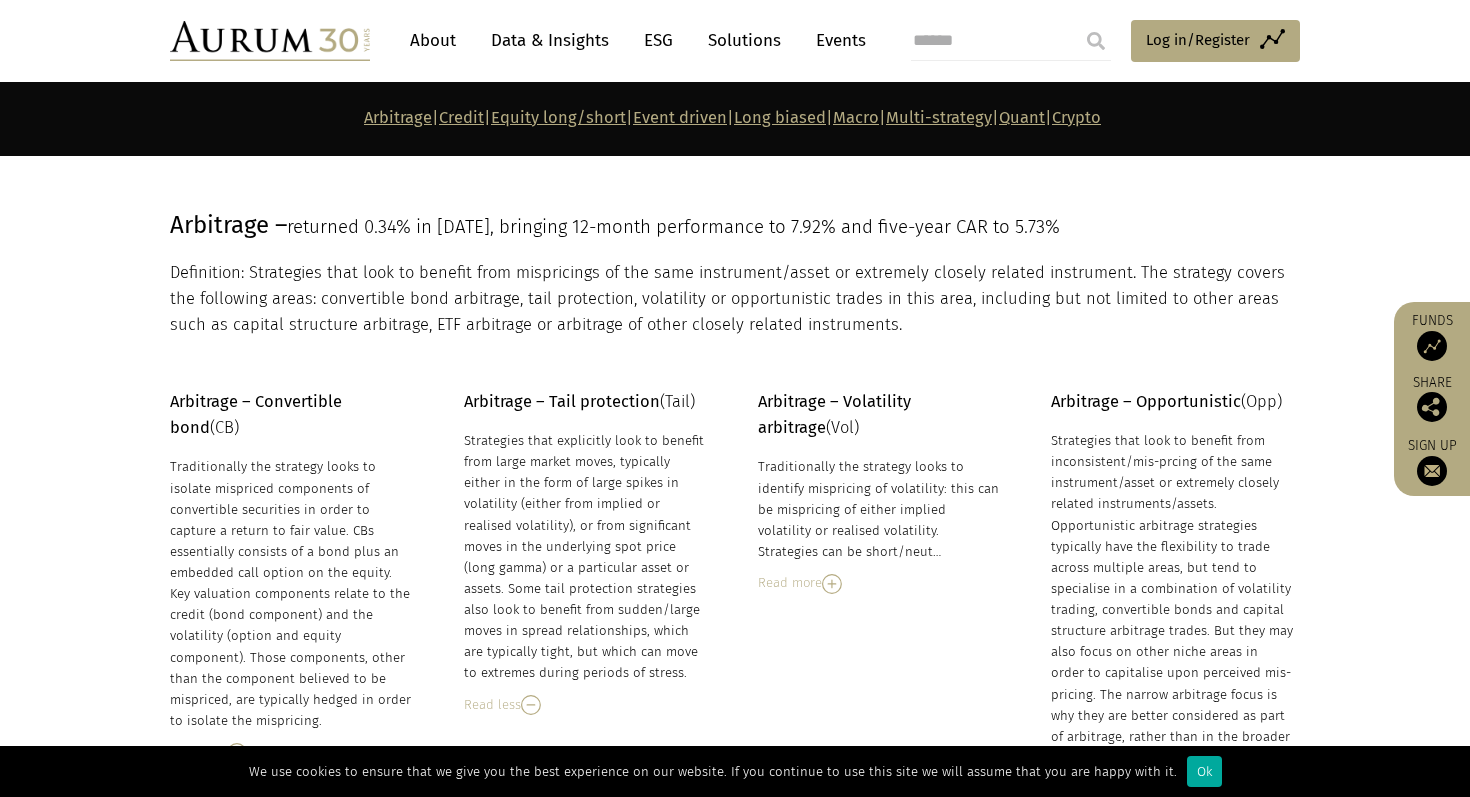 click at bounding box center [832, 584] 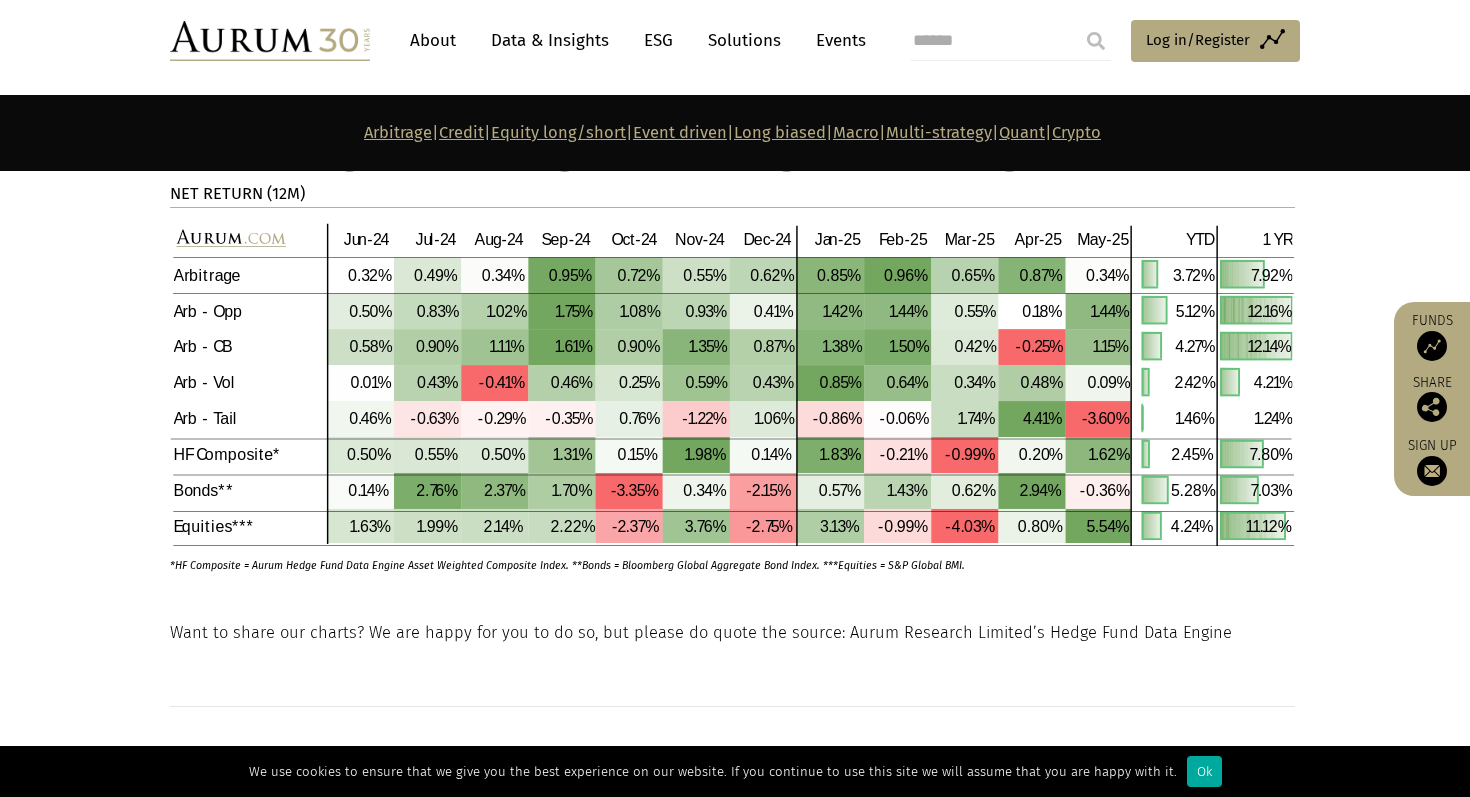 scroll, scrollTop: 957, scrollLeft: 0, axis: vertical 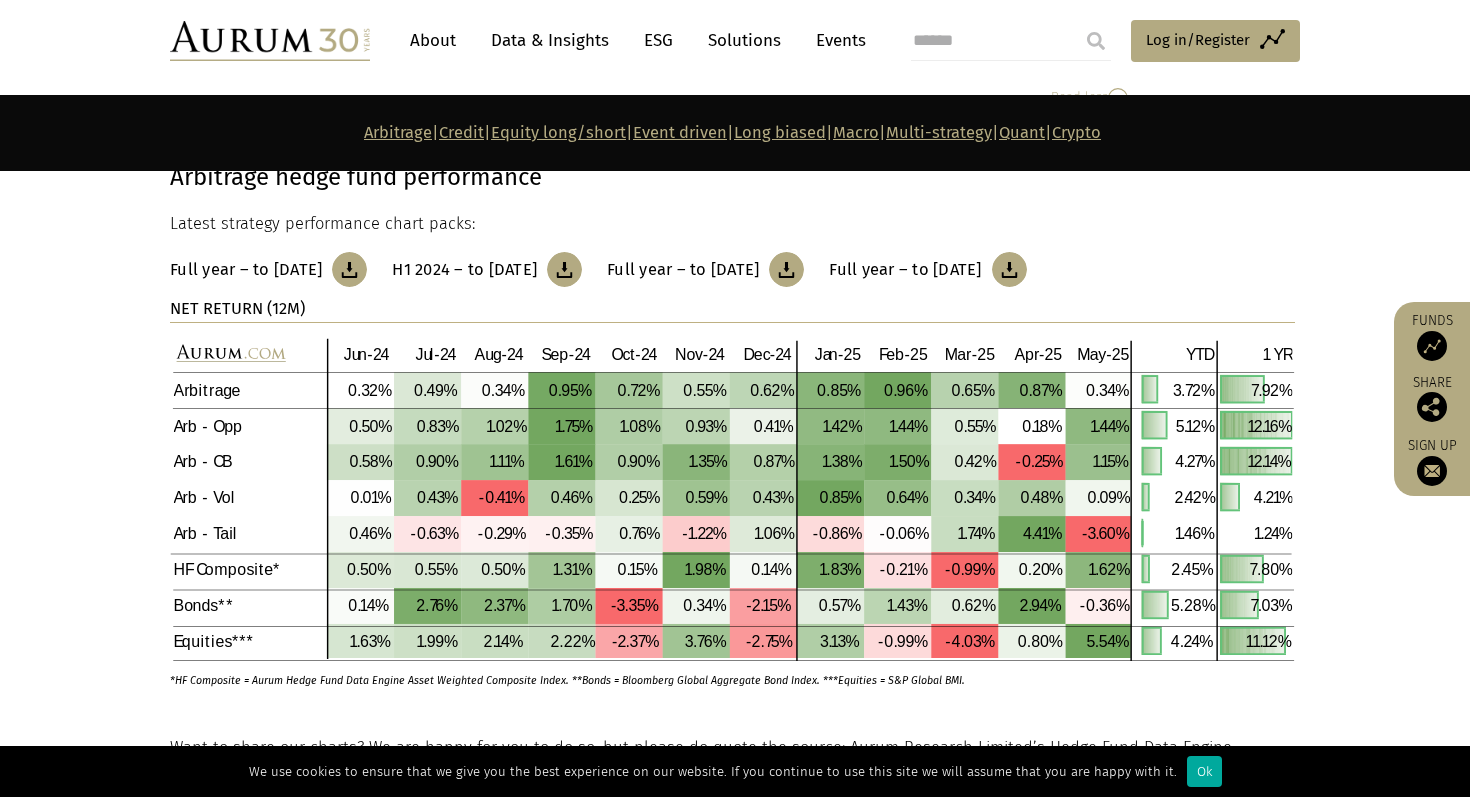click on "Full year – to December 2024" at bounding box center [246, 270] 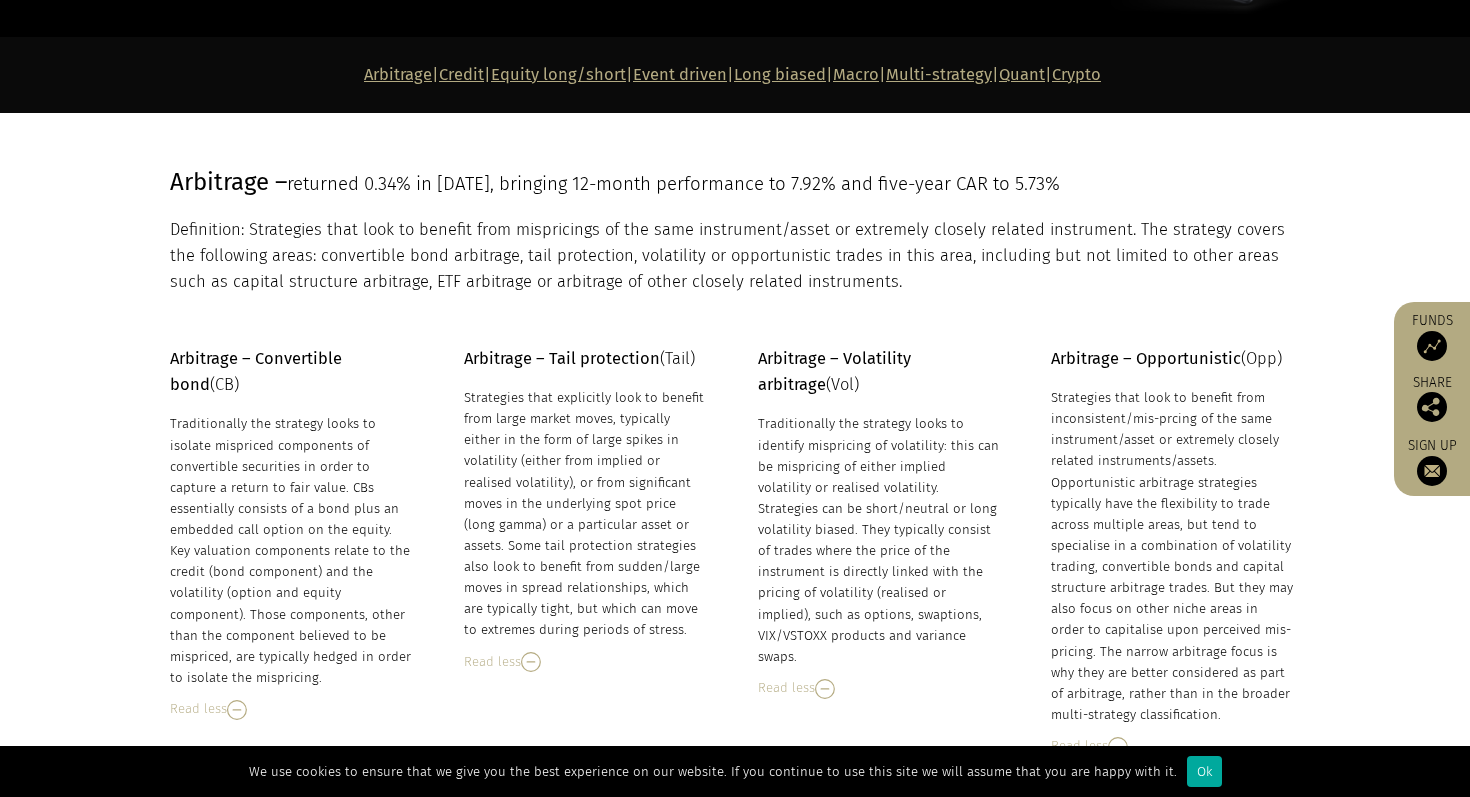 scroll, scrollTop: 0, scrollLeft: 0, axis: both 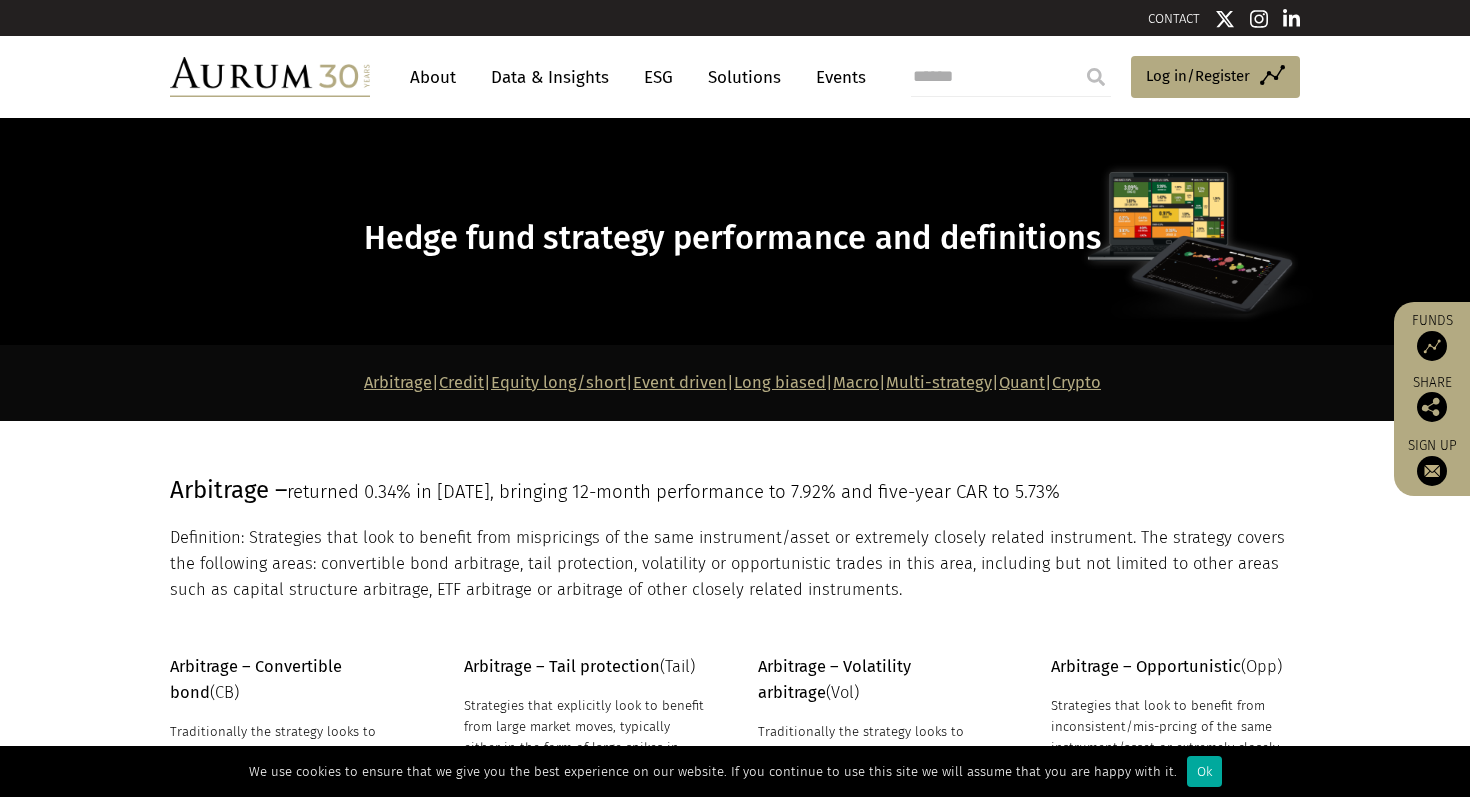 click on "Arbitrage" at bounding box center [398, 382] 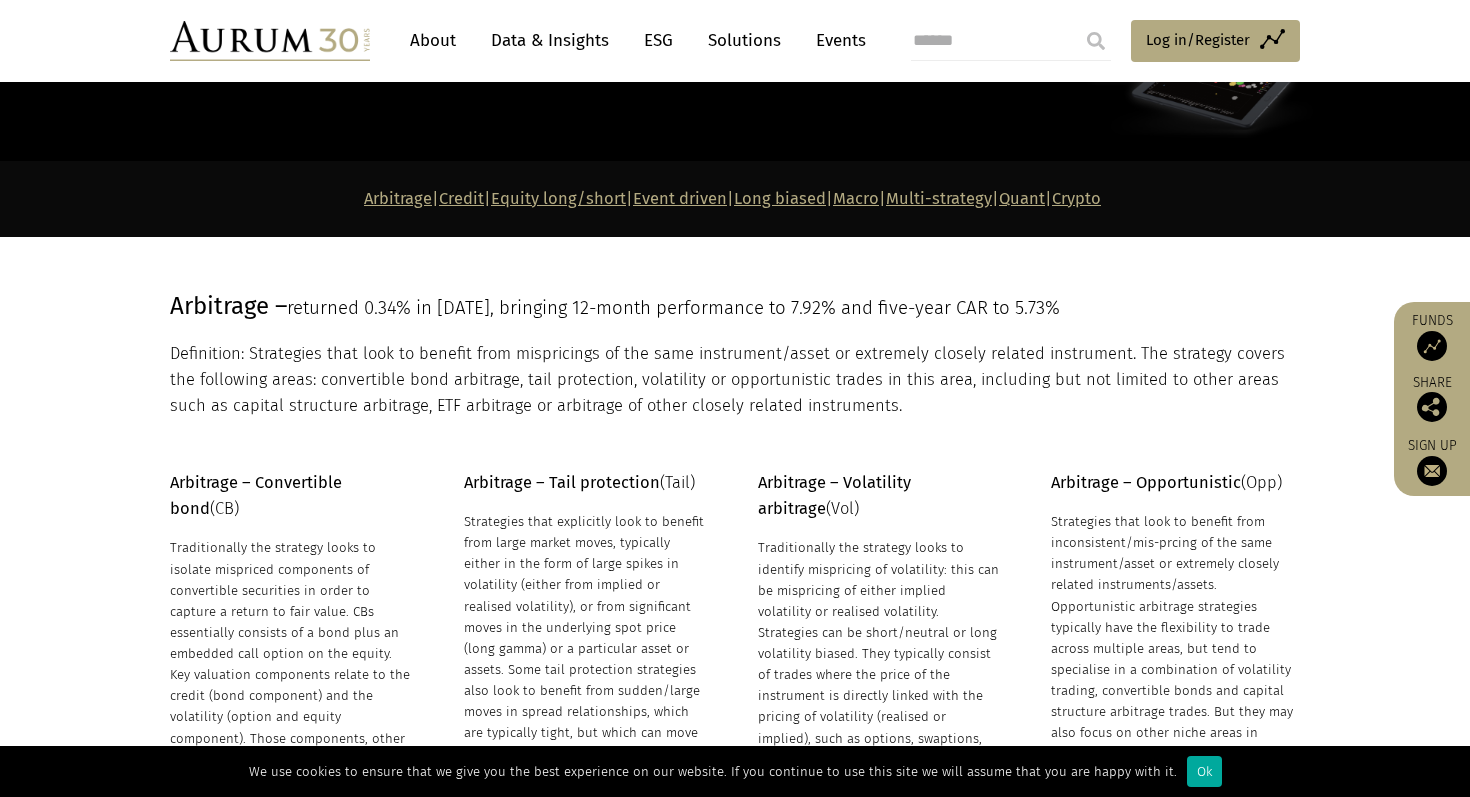 scroll, scrollTop: 0, scrollLeft: 0, axis: both 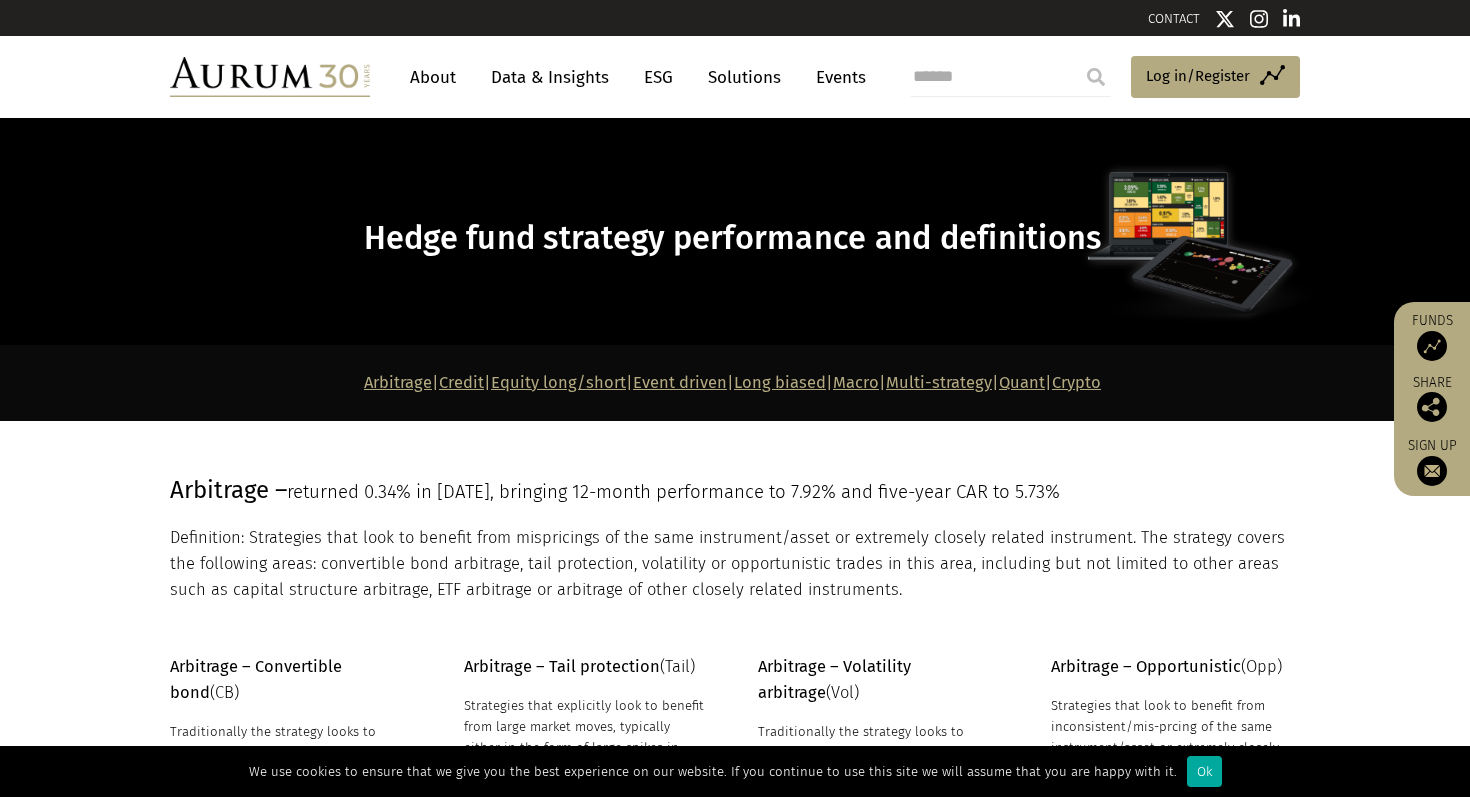 click on "Quant" at bounding box center (1022, 382) 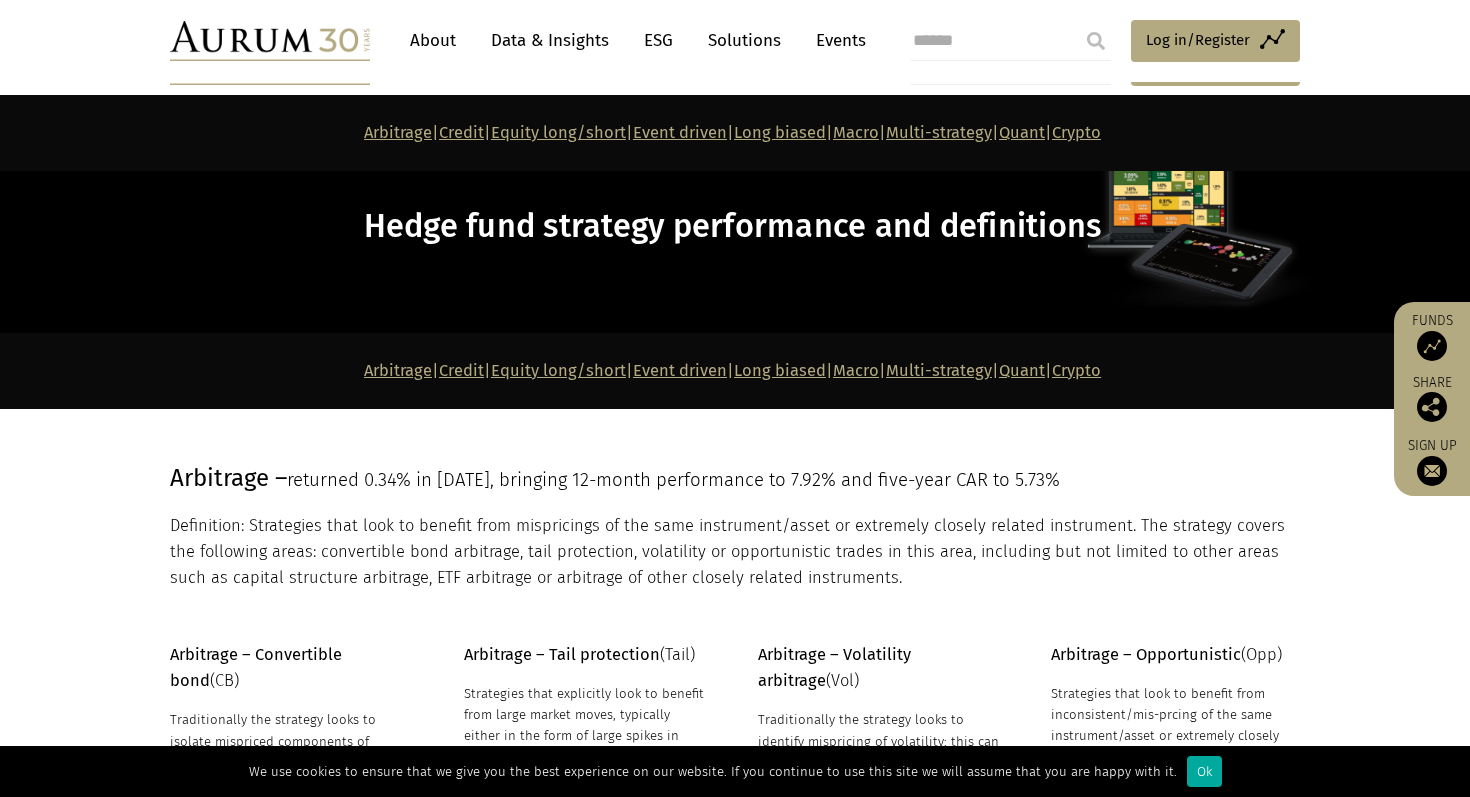 scroll, scrollTop: 0, scrollLeft: 0, axis: both 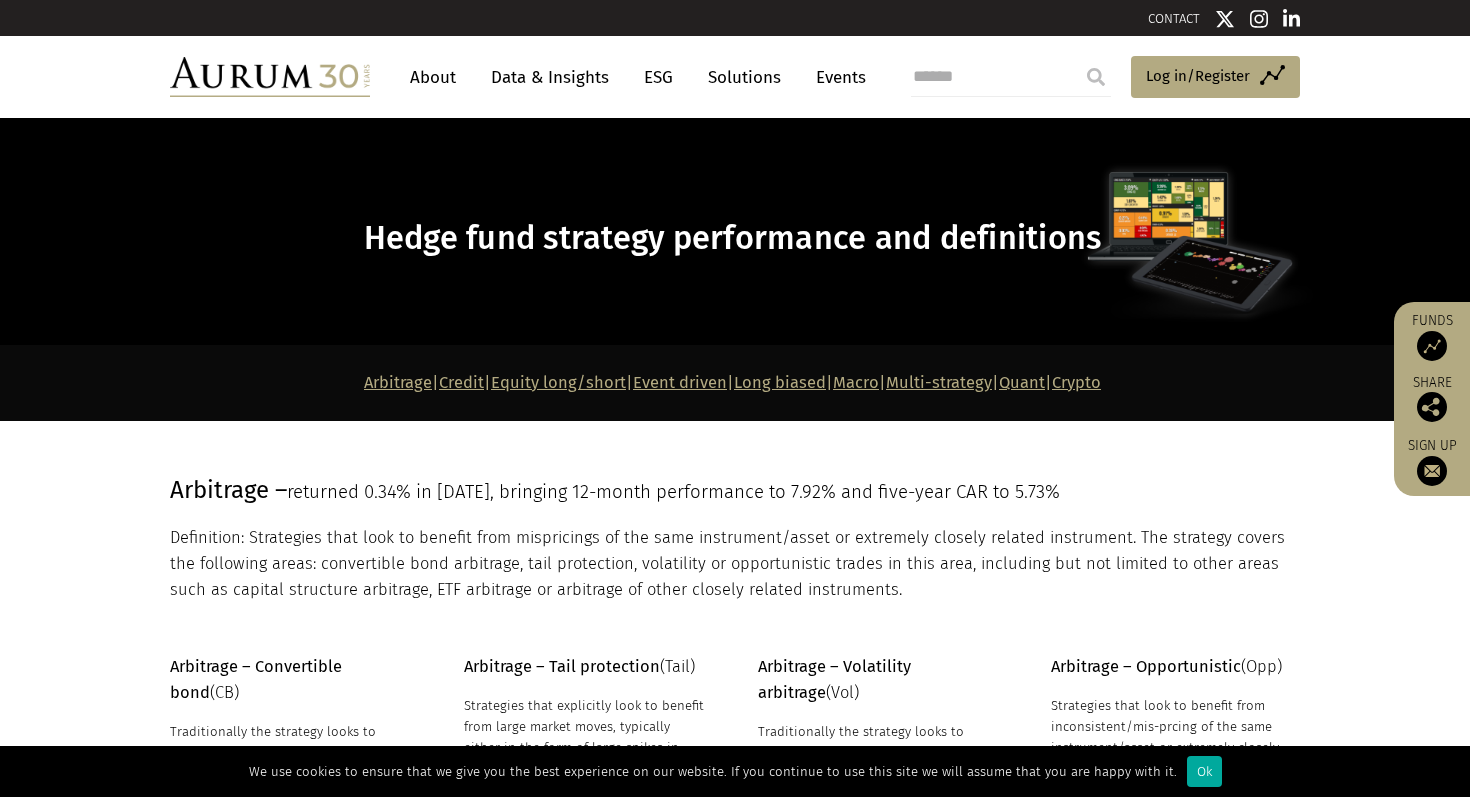 click on "Solutions" at bounding box center [744, 77] 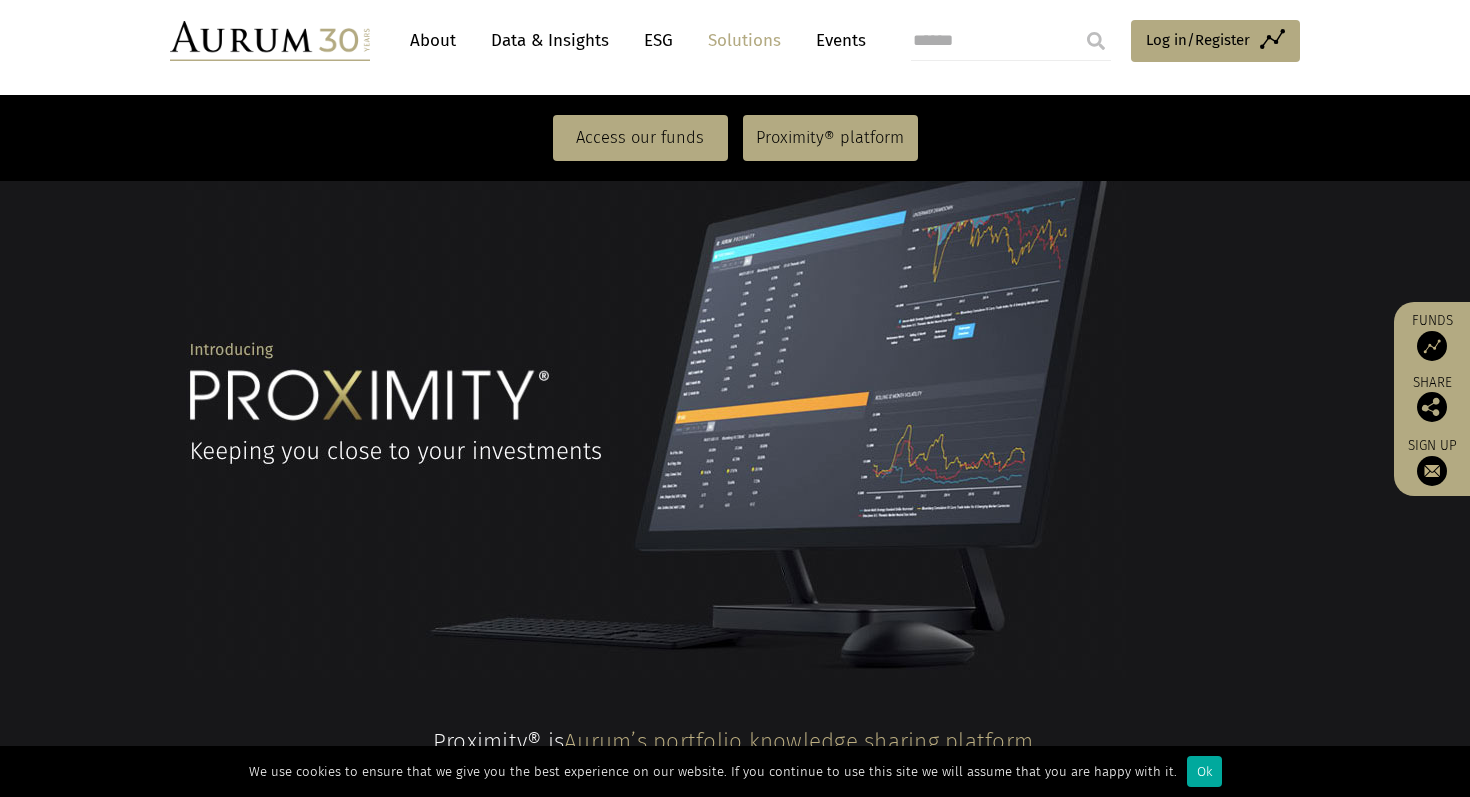scroll, scrollTop: 1448, scrollLeft: 0, axis: vertical 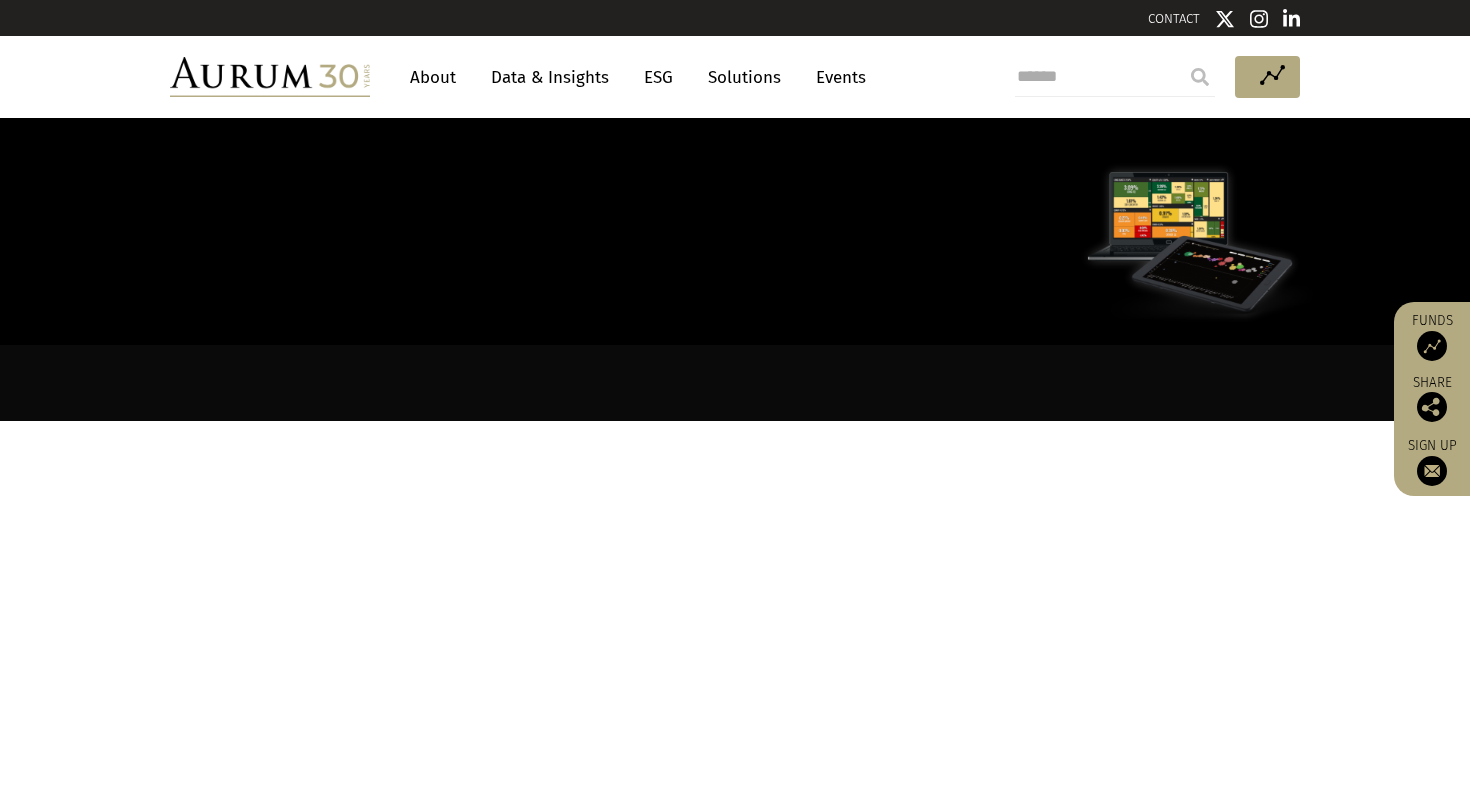 click on "Data & Insights" at bounding box center [550, 77] 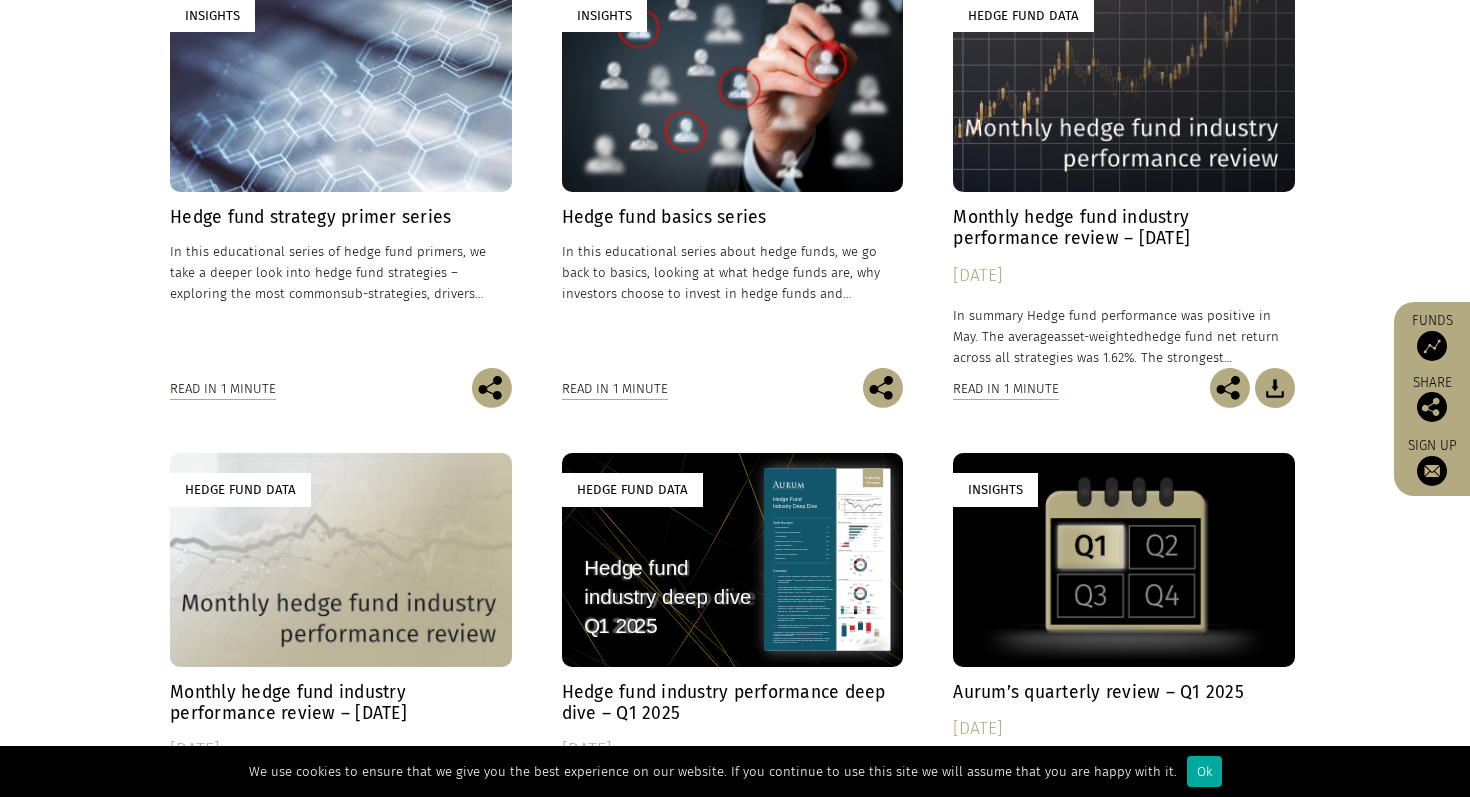 scroll, scrollTop: 0, scrollLeft: 0, axis: both 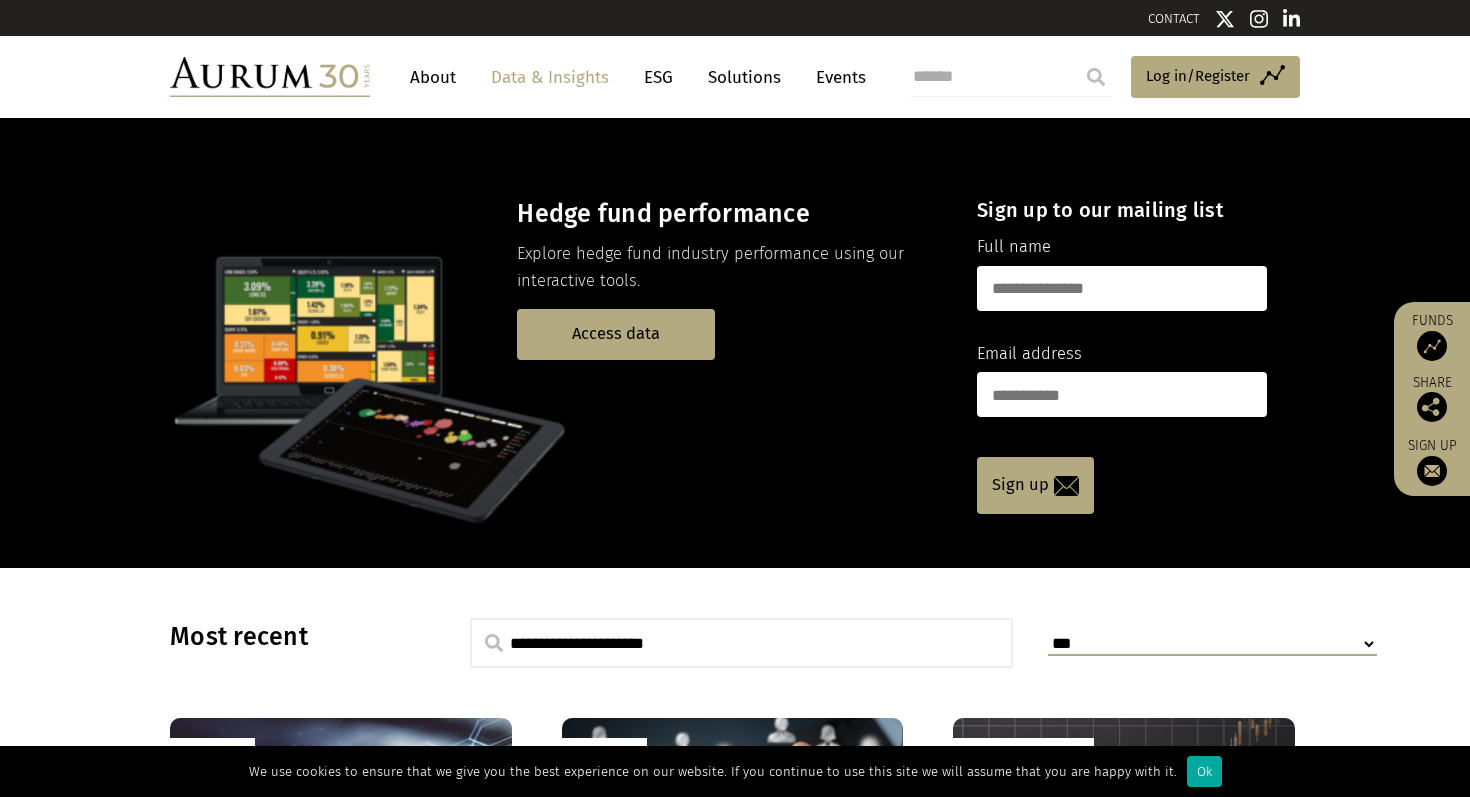 click at bounding box center [270, 77] 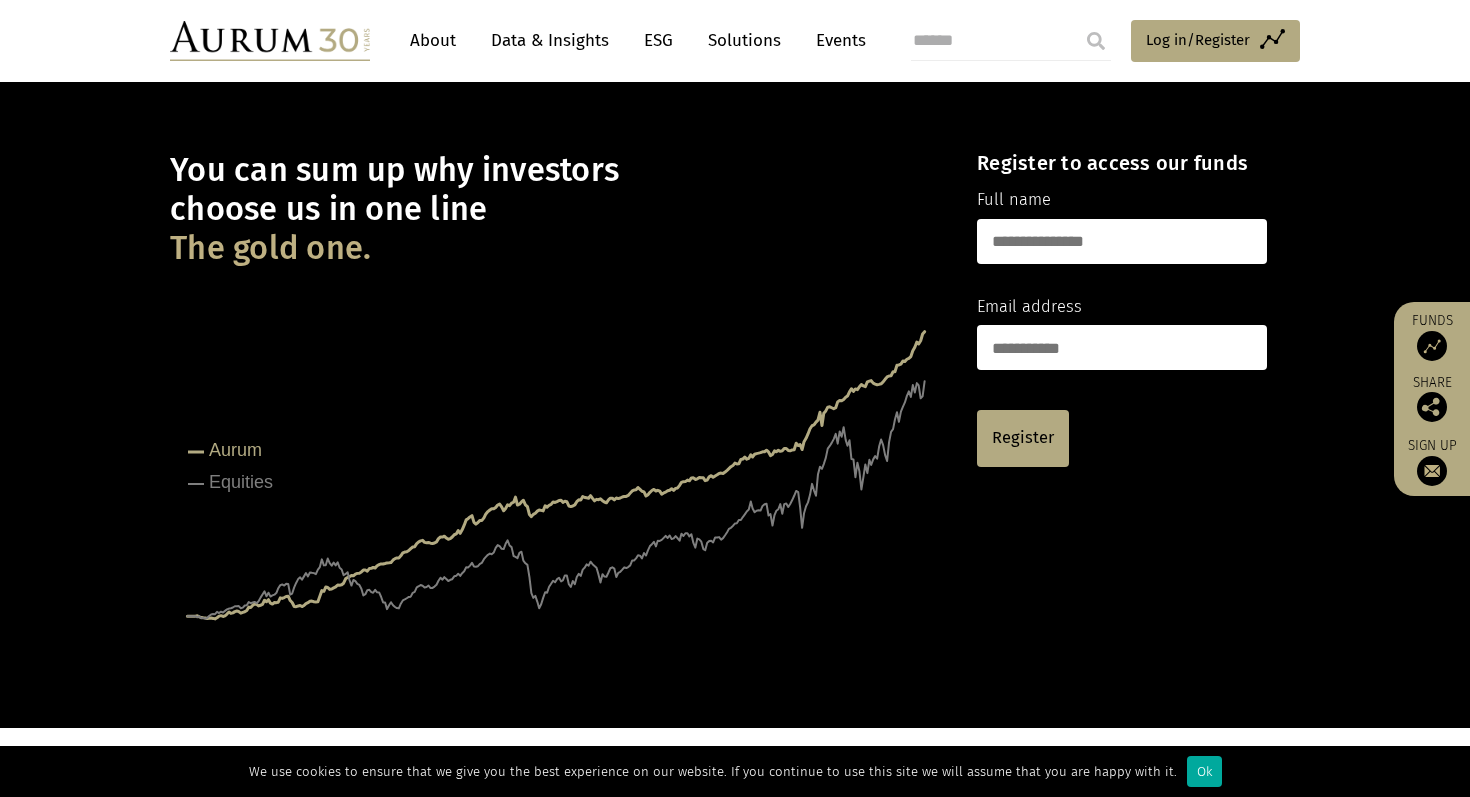 scroll, scrollTop: 0, scrollLeft: 0, axis: both 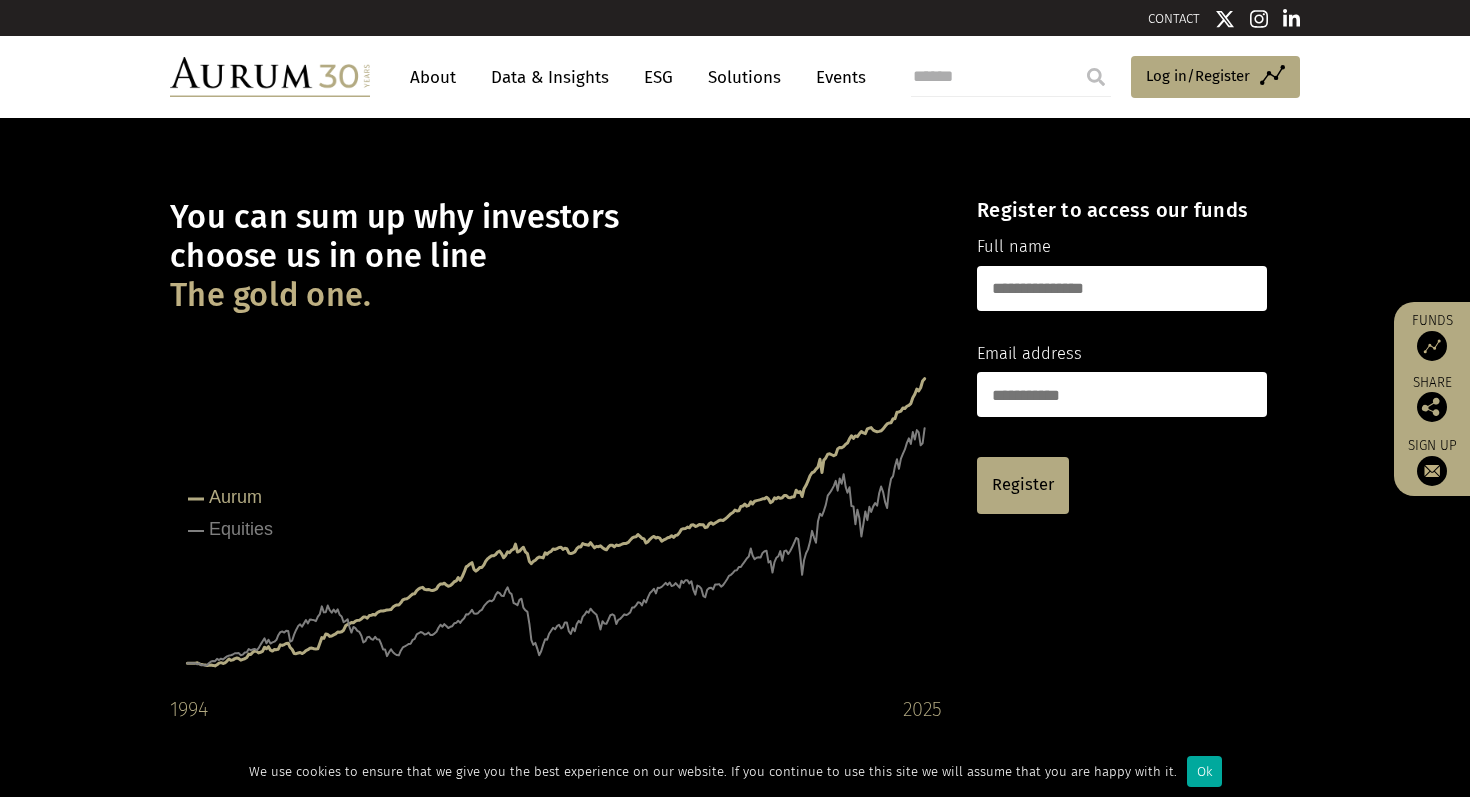 click on "Events" at bounding box center (836, 77) 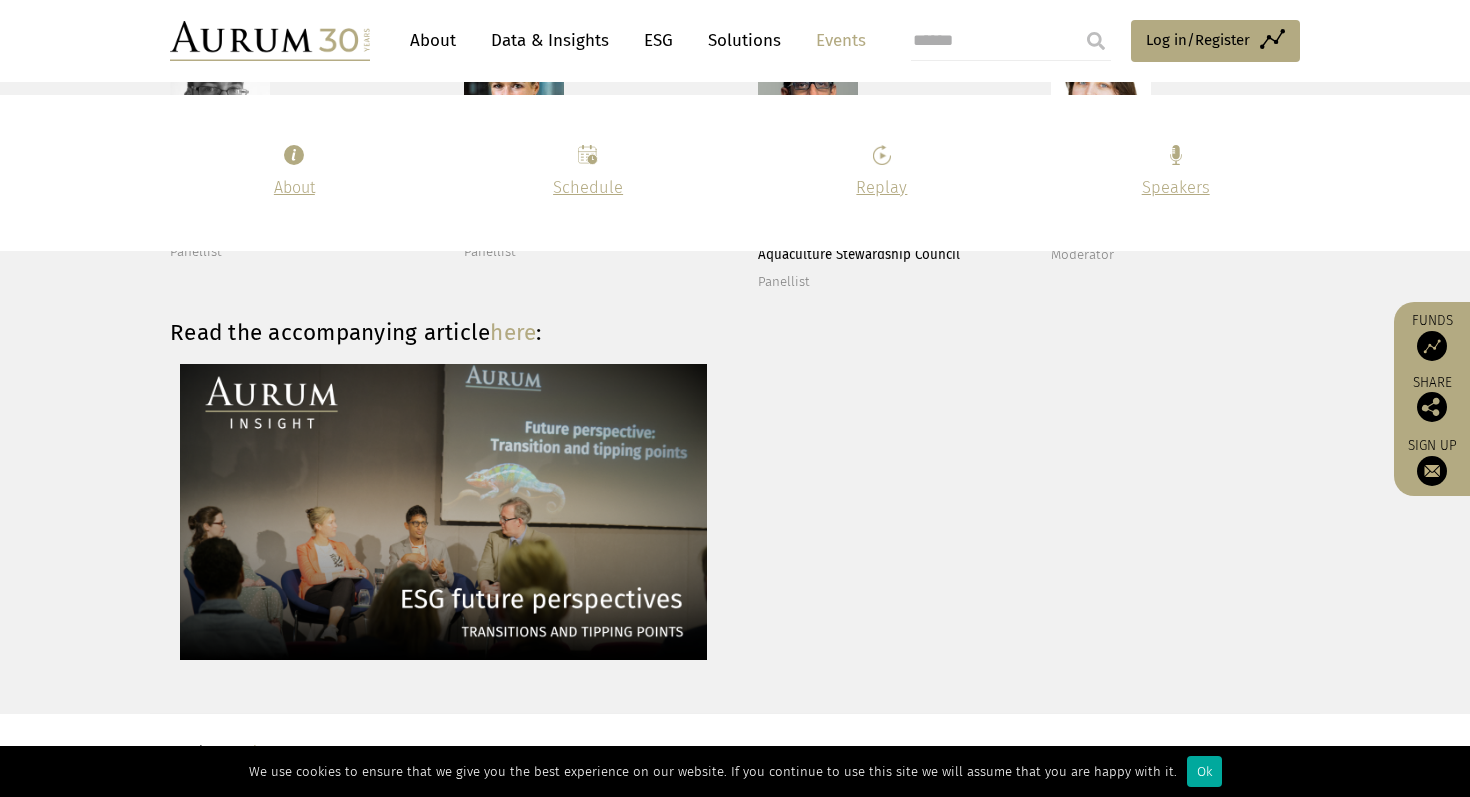 scroll, scrollTop: 2654, scrollLeft: 0, axis: vertical 